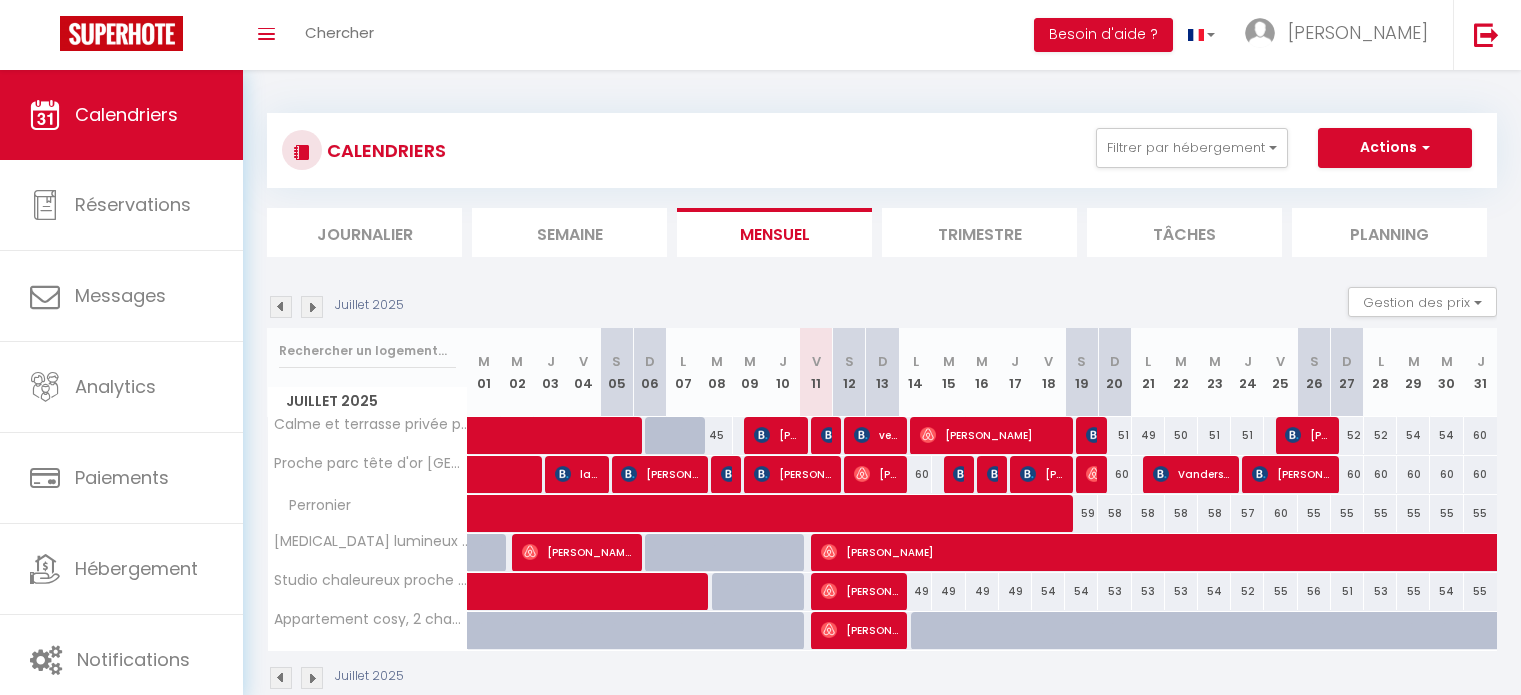 scroll, scrollTop: 0, scrollLeft: 0, axis: both 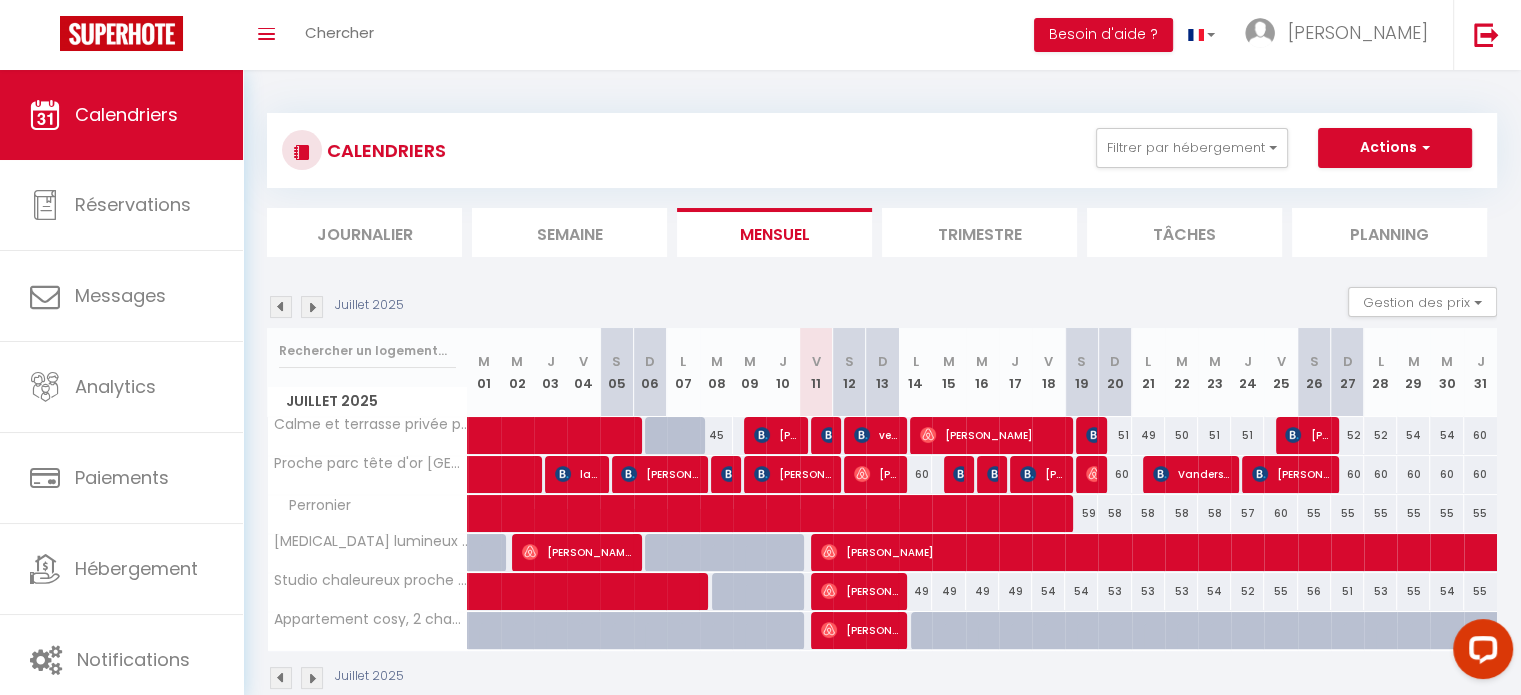 click at bounding box center (312, 678) 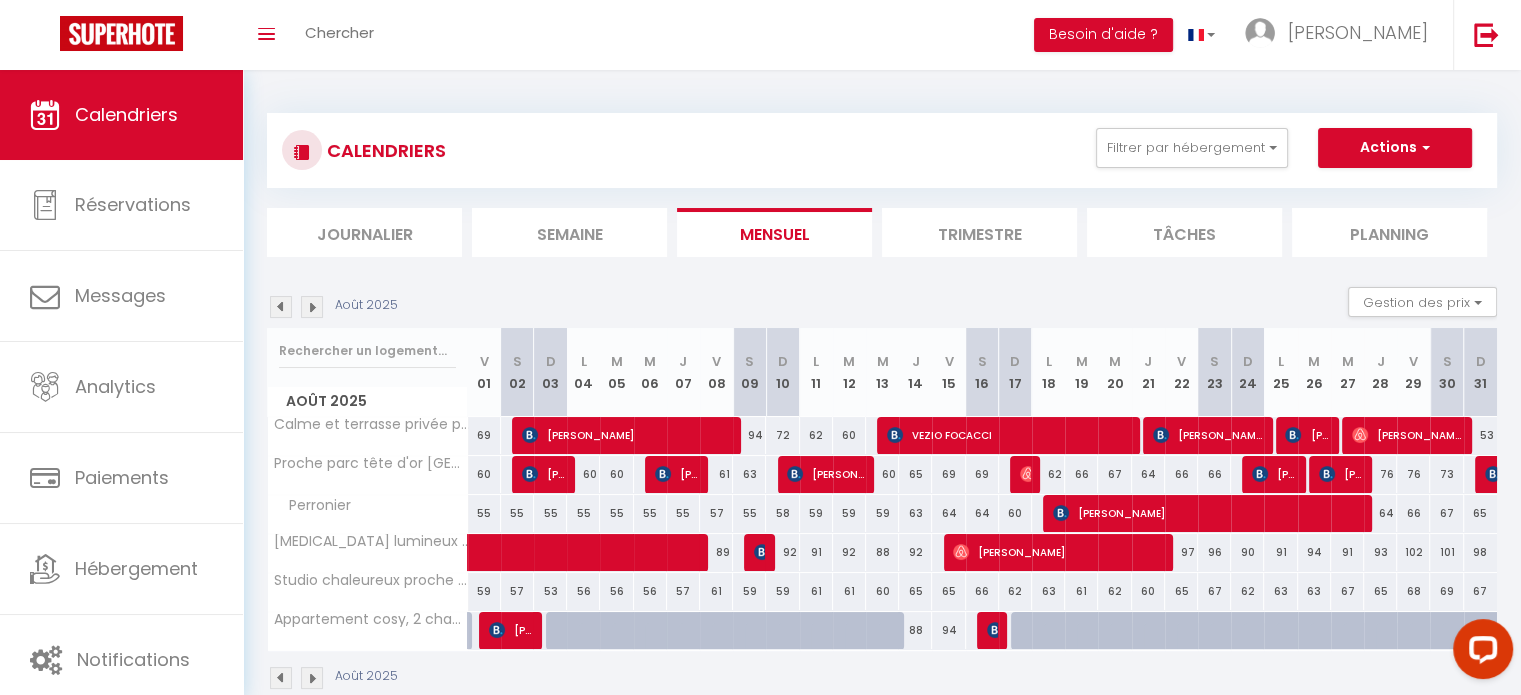 click at bounding box center (312, 678) 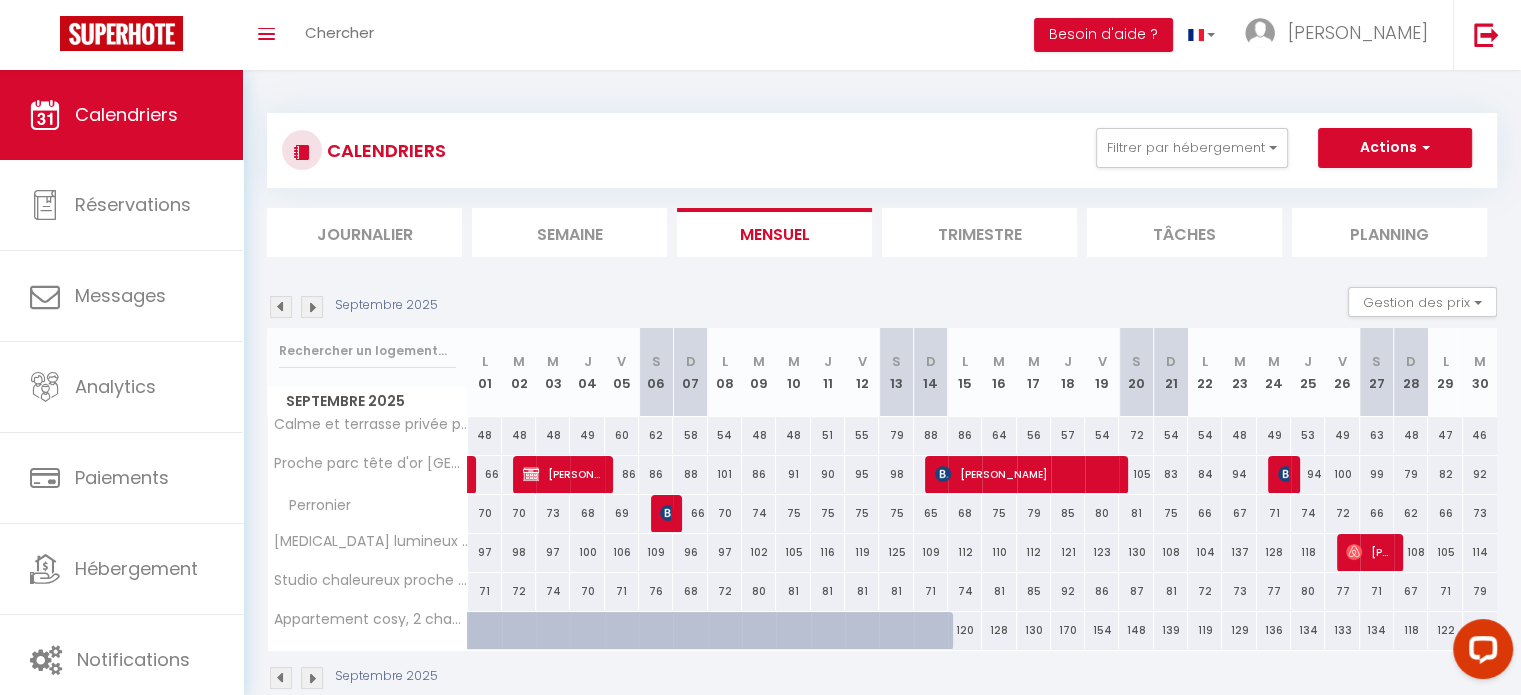 click at bounding box center (312, 678) 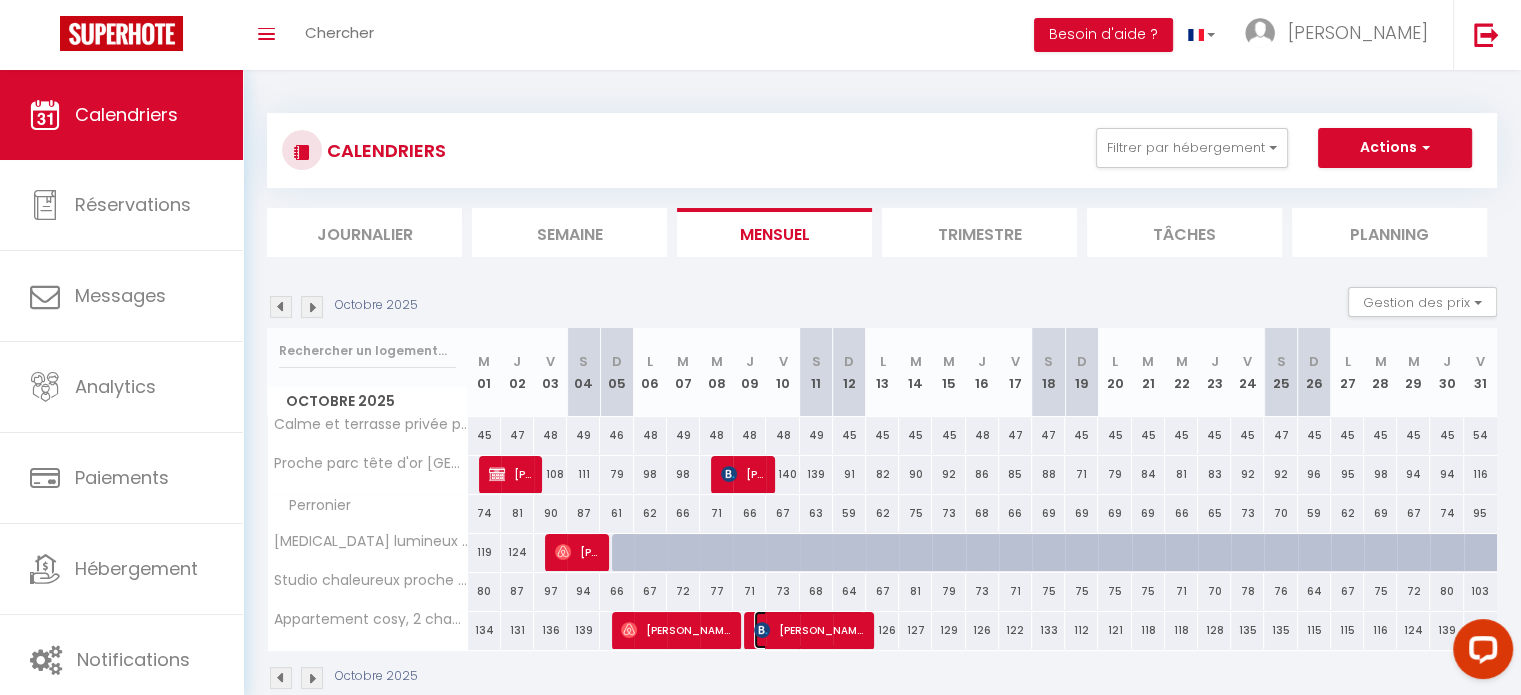 click on "[PERSON_NAME] [PERSON_NAME]" at bounding box center (809, 630) 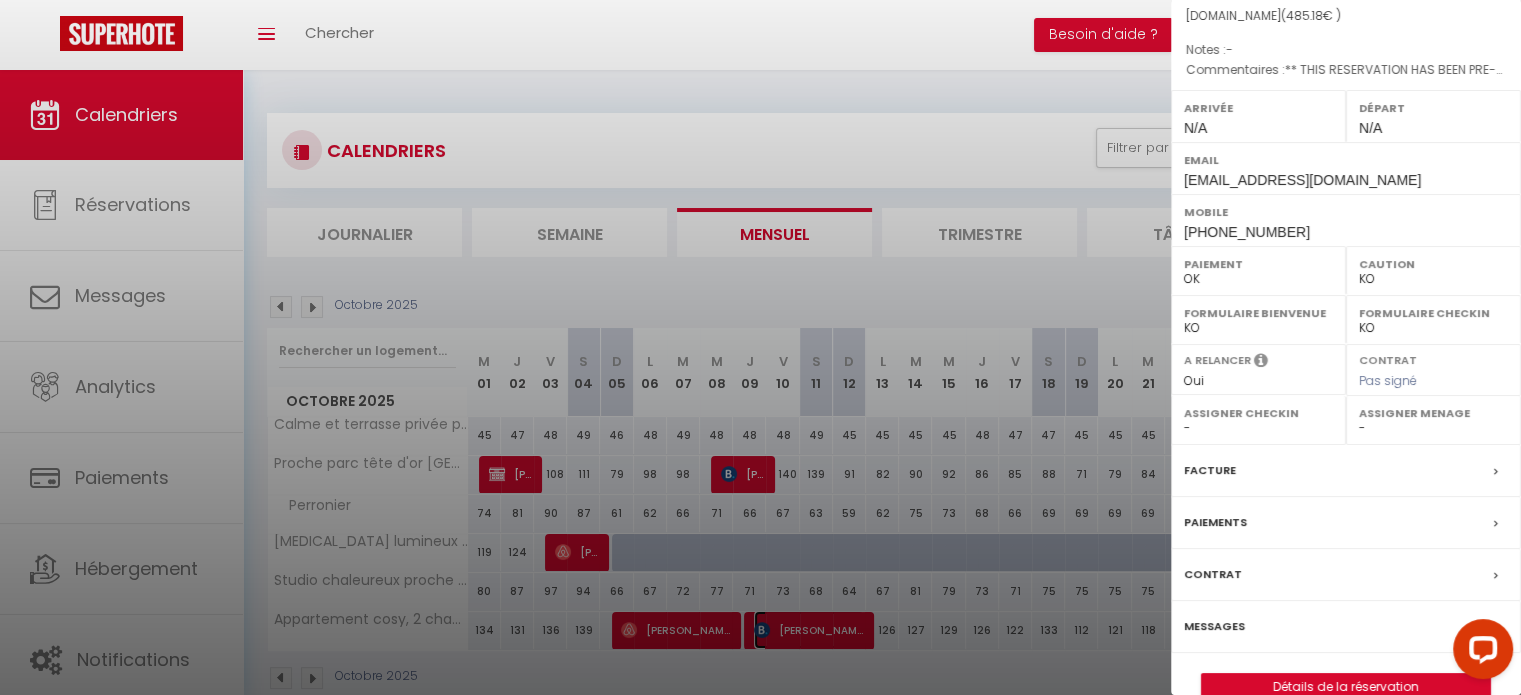 scroll, scrollTop: 264, scrollLeft: 0, axis: vertical 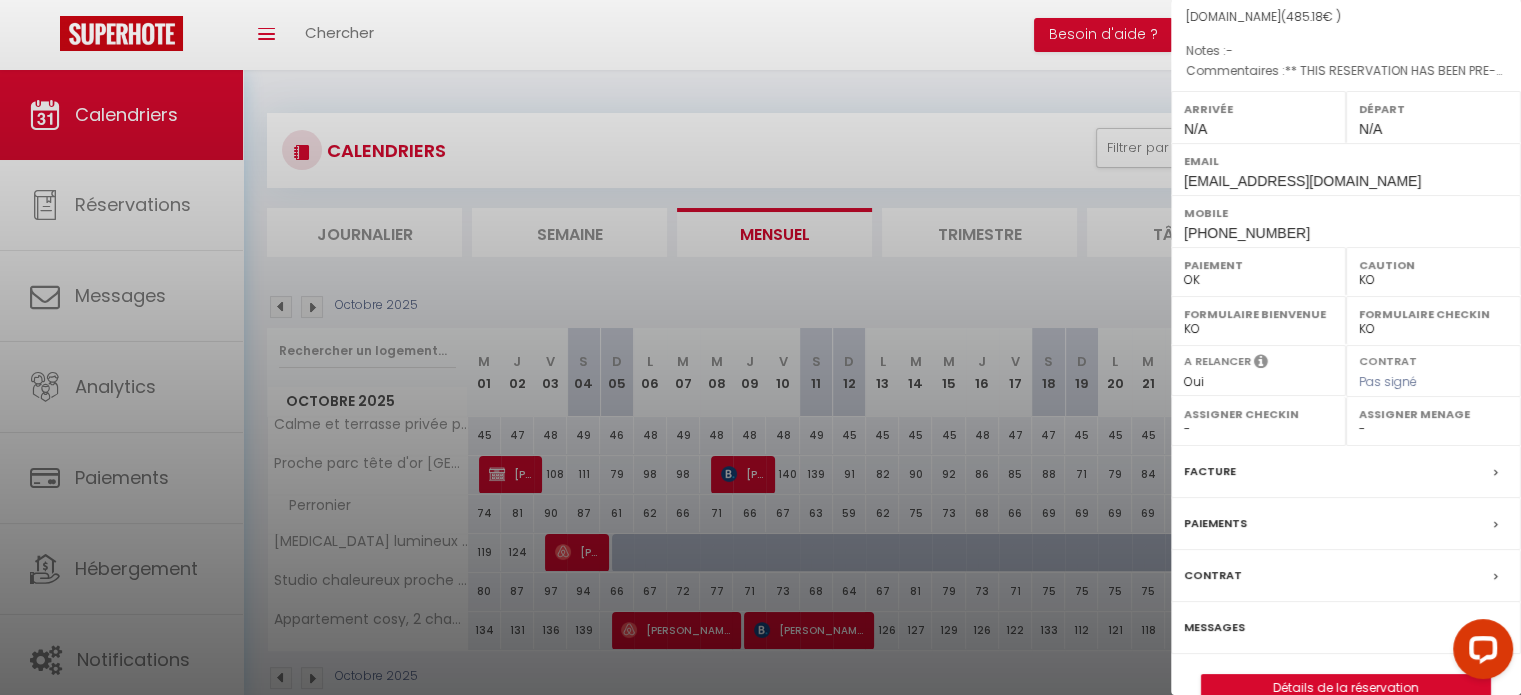 click on "Messages" at bounding box center [1346, 628] 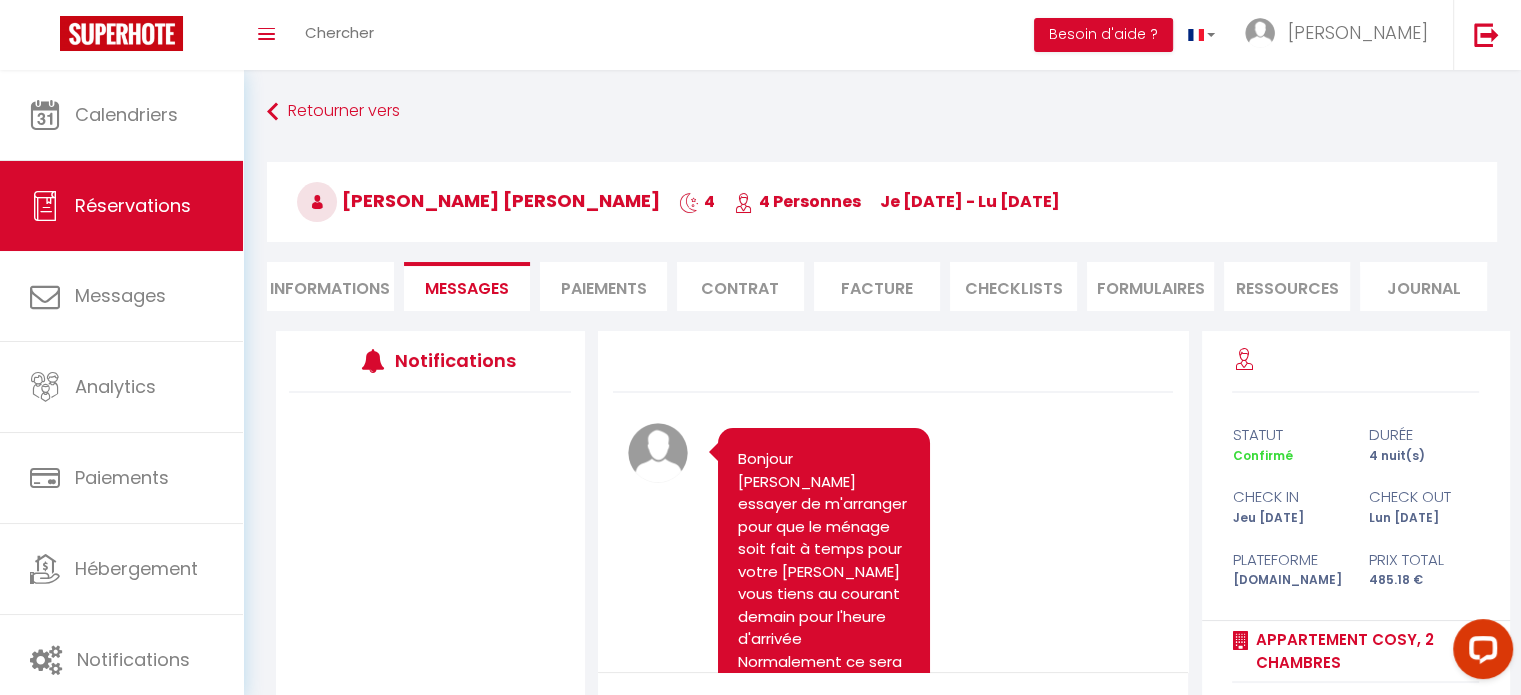 scroll, scrollTop: 117, scrollLeft: 0, axis: vertical 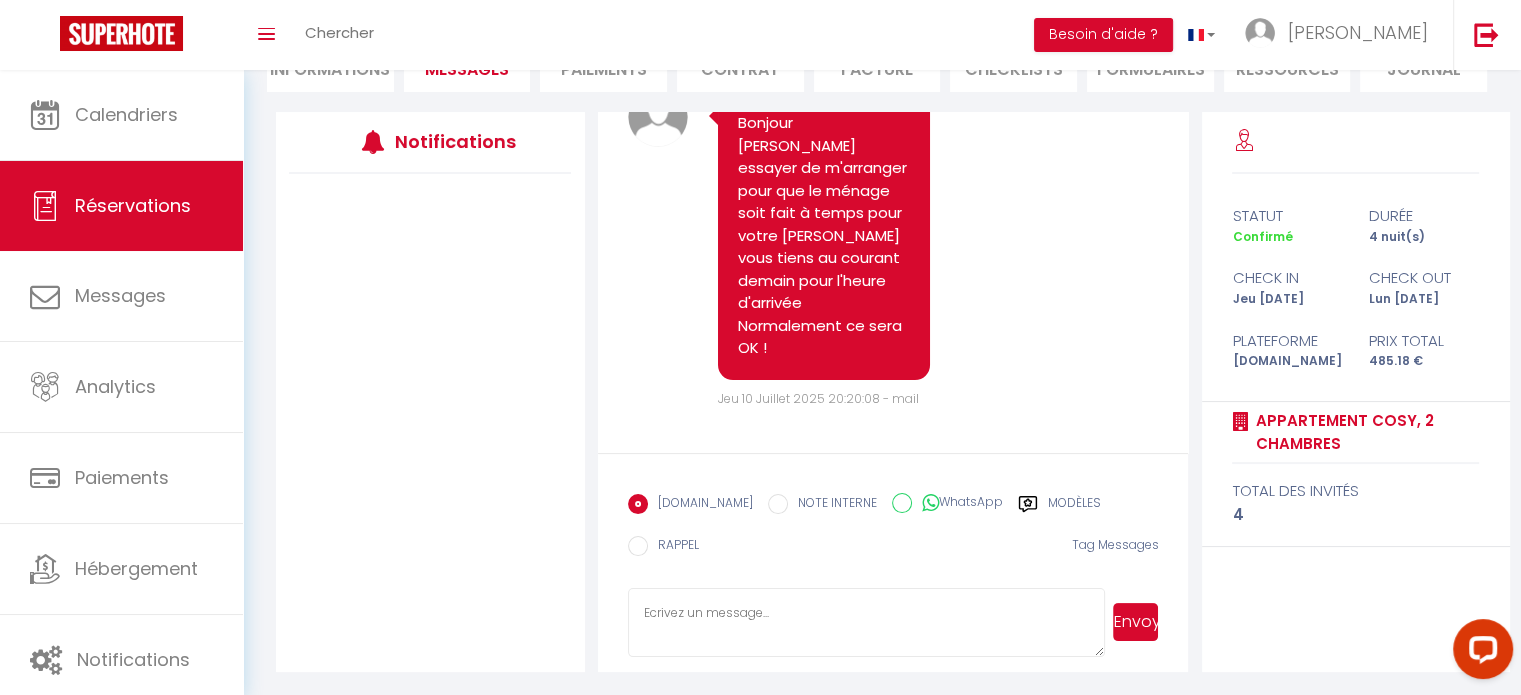 click at bounding box center [867, 623] 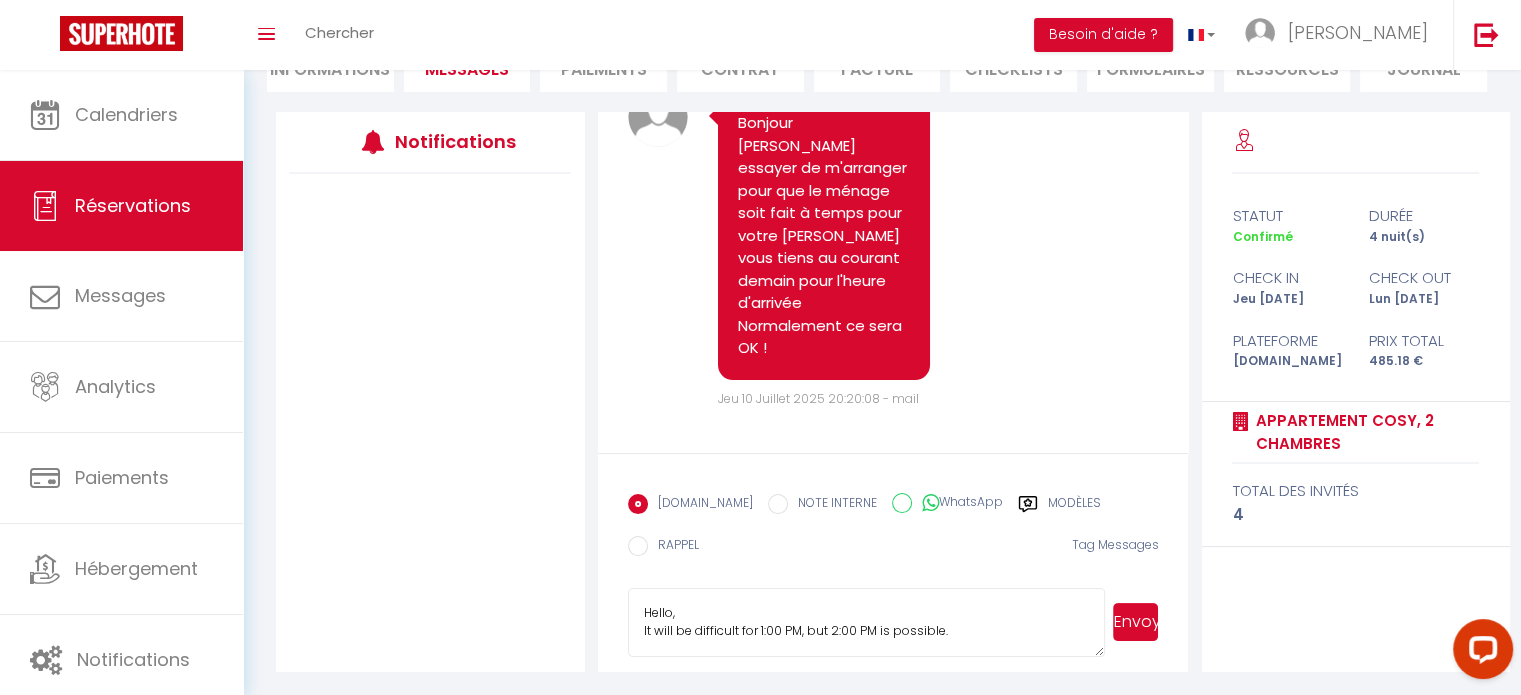 scroll, scrollTop: 2, scrollLeft: 0, axis: vertical 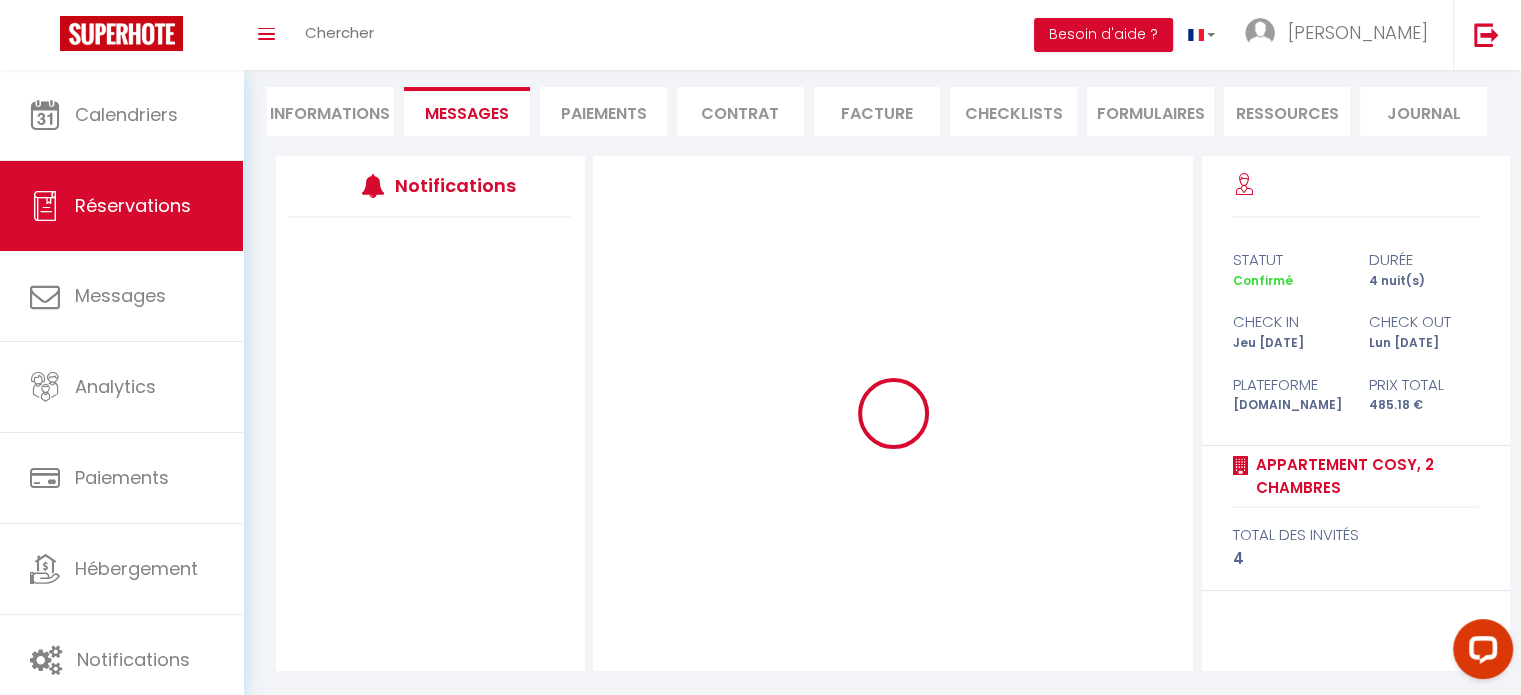 type 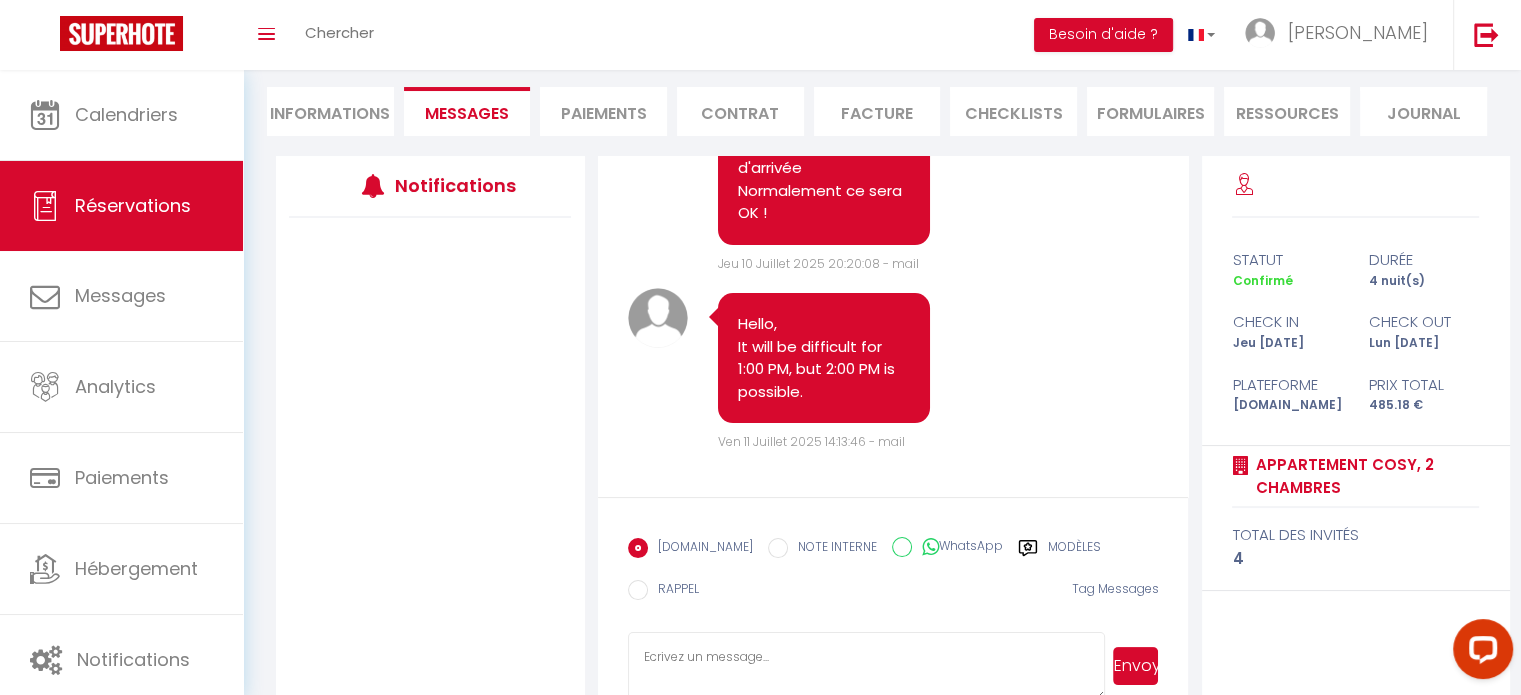 scroll, scrollTop: 0, scrollLeft: 0, axis: both 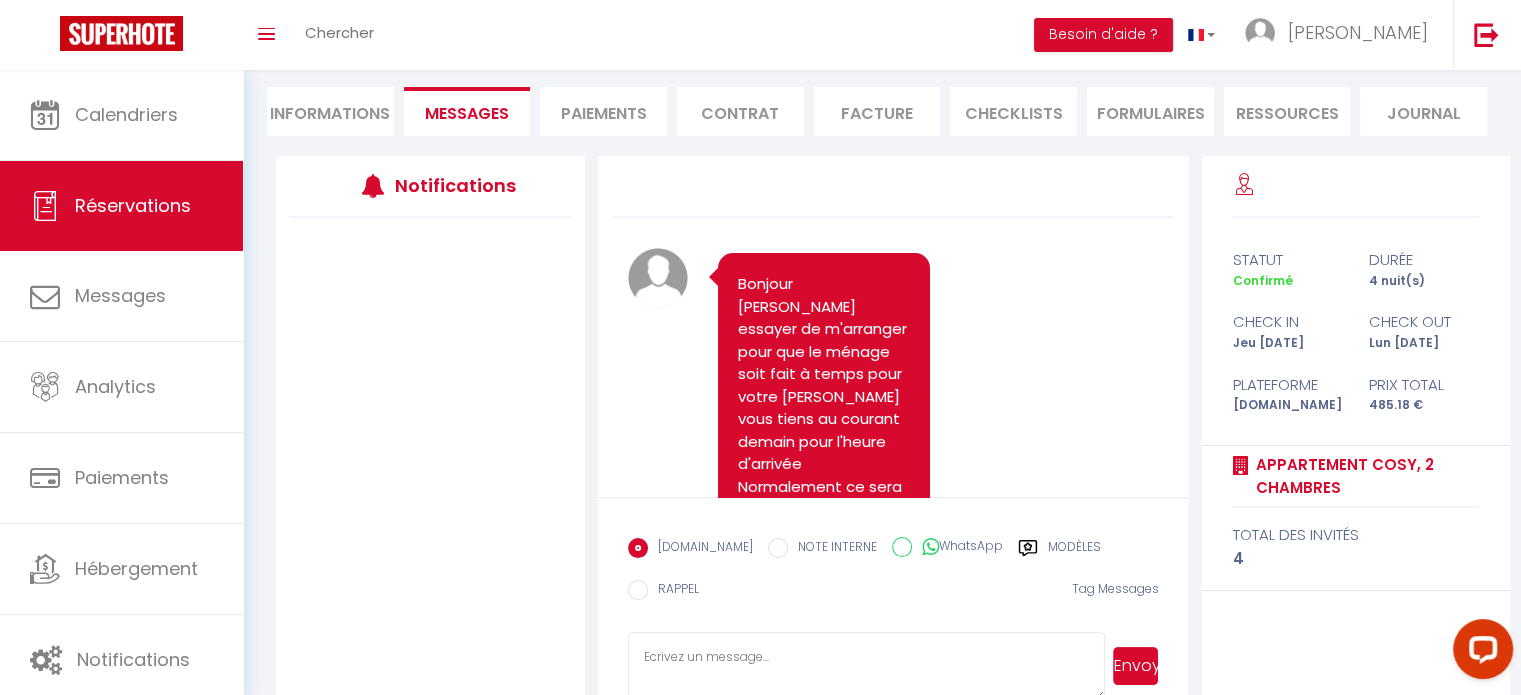 click on "Informations" at bounding box center (330, 111) 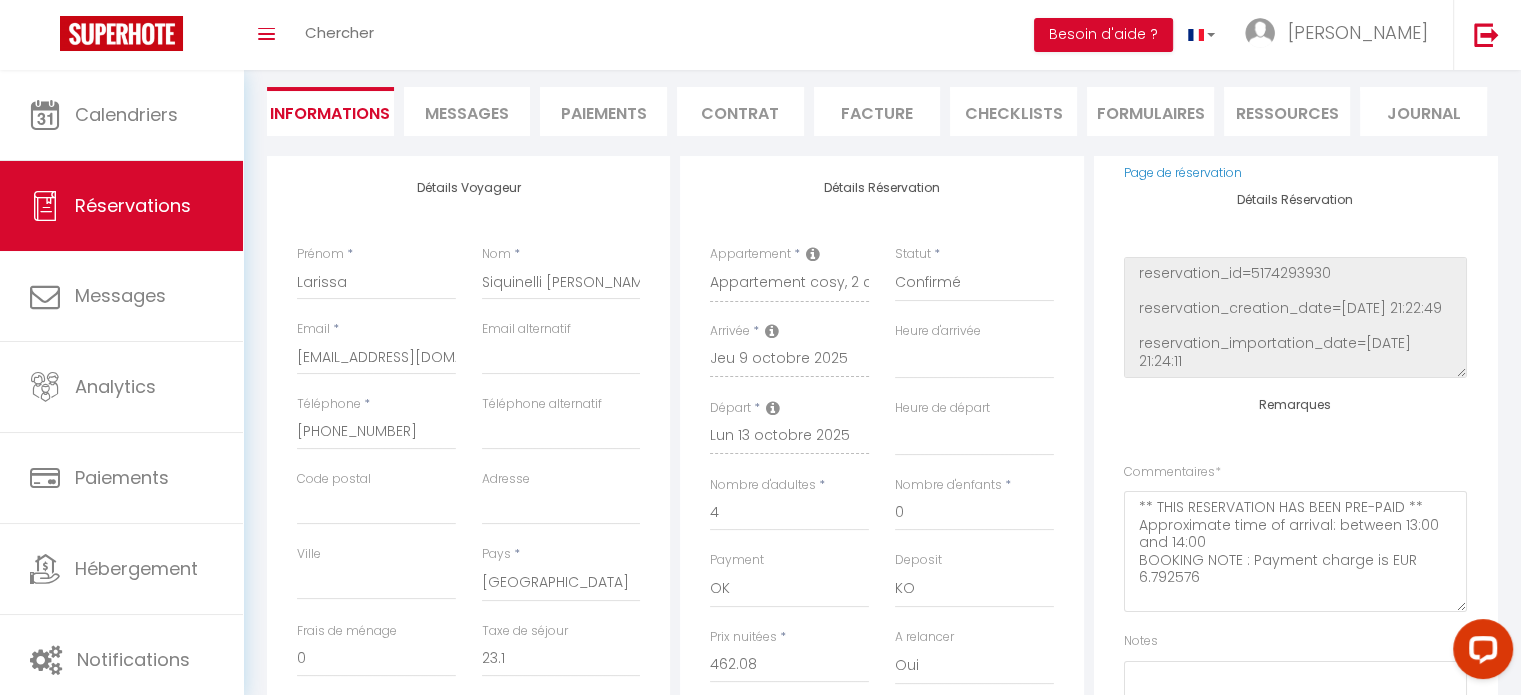 scroll, scrollTop: 236, scrollLeft: 0, axis: vertical 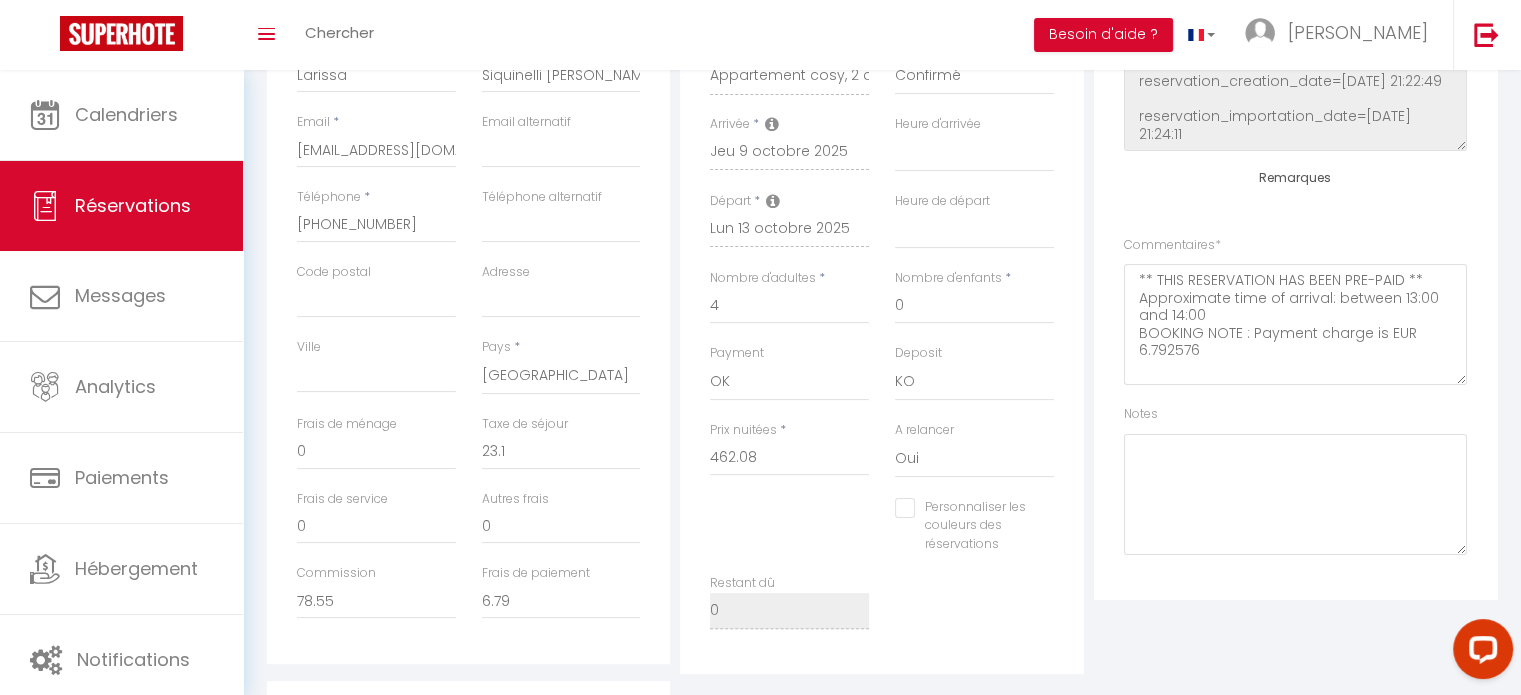 select 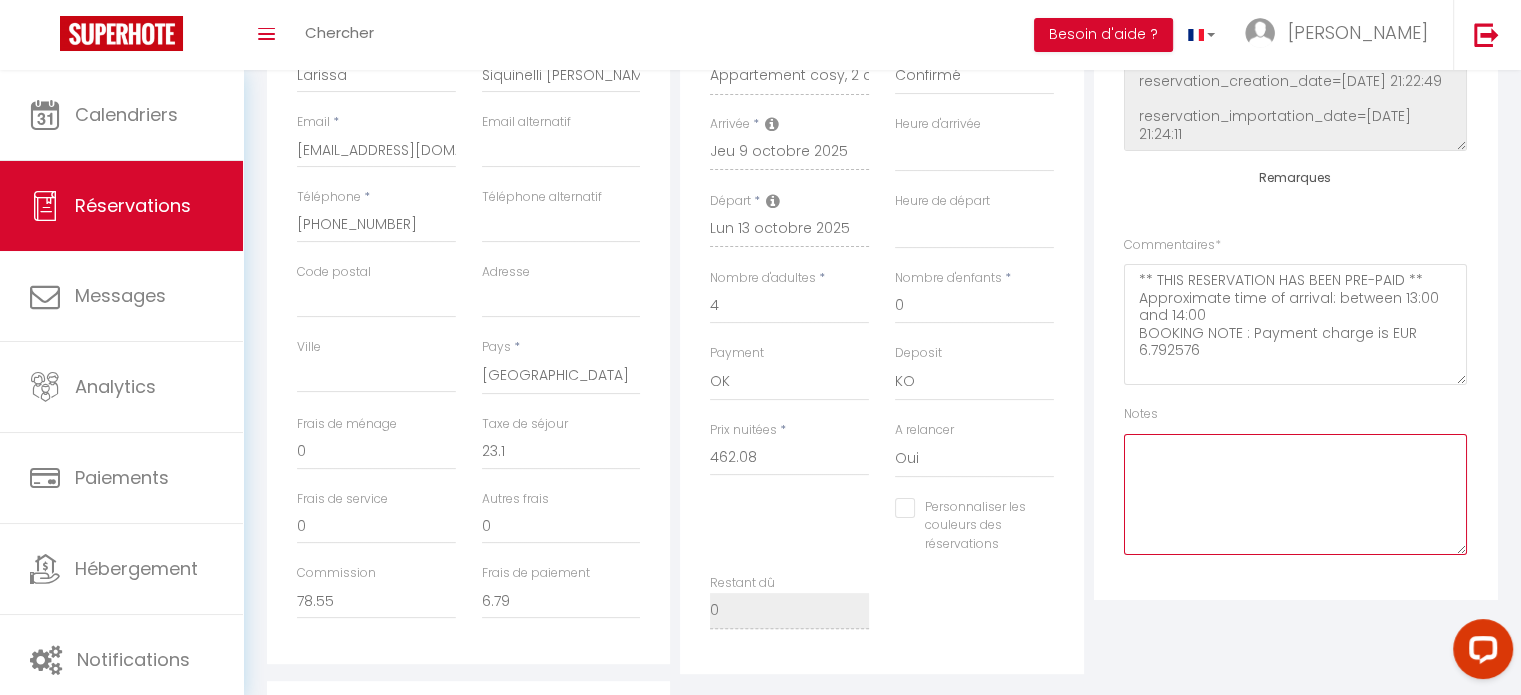 click at bounding box center [1295, 494] 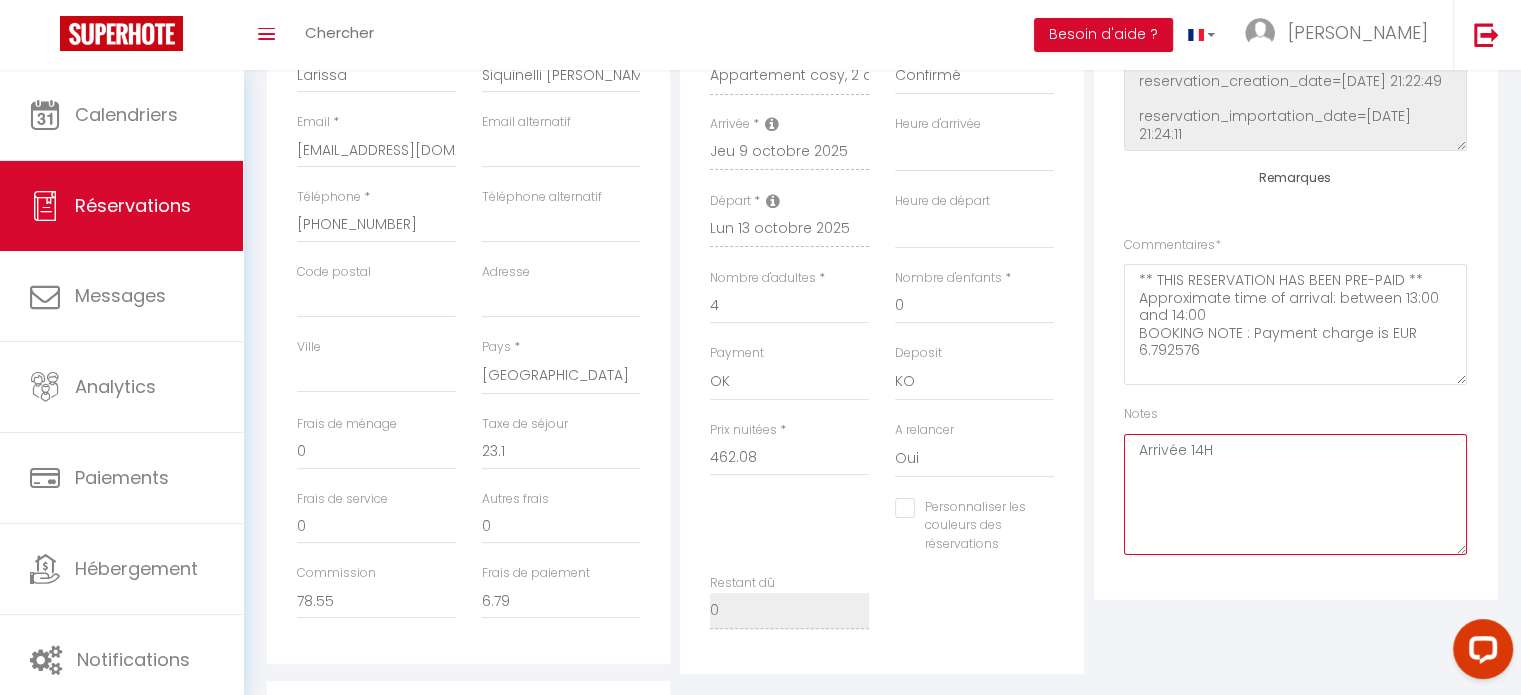 type on "Arrivée 14H" 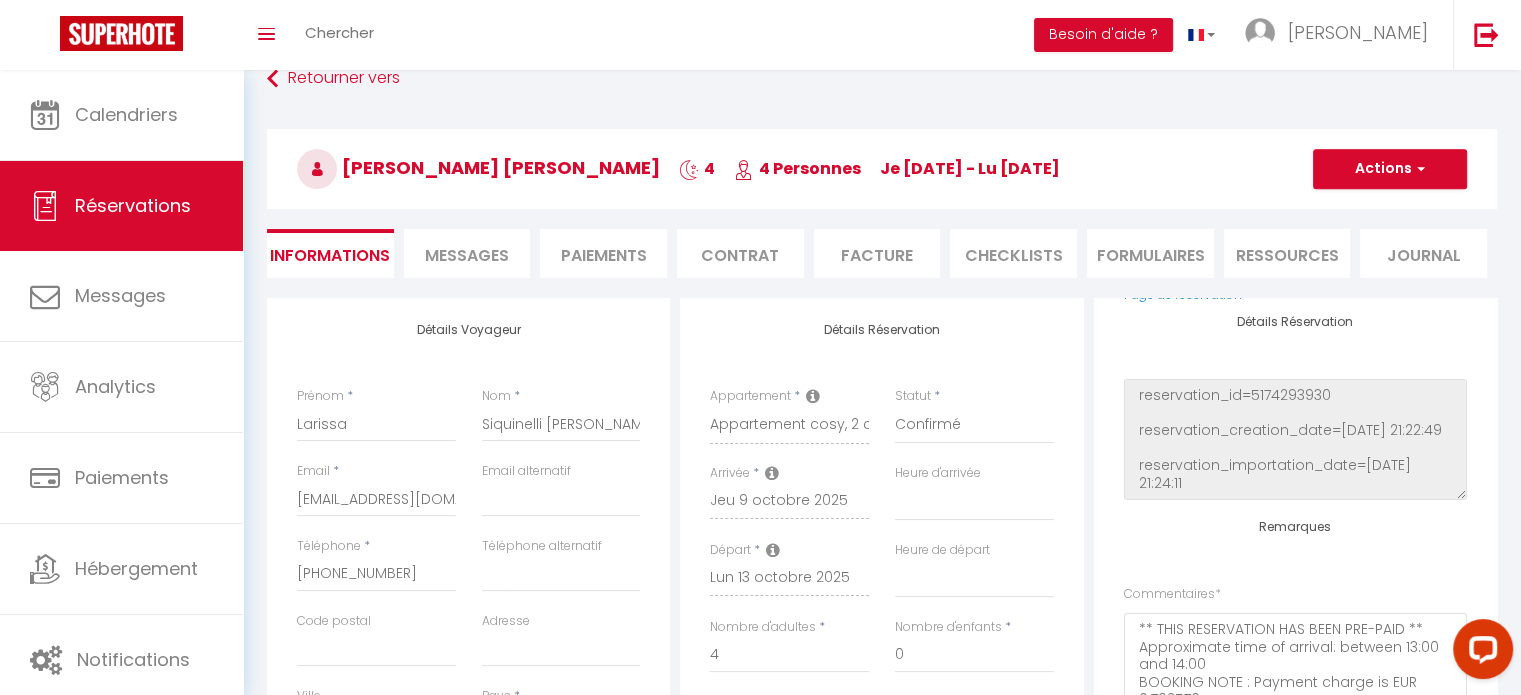 scroll, scrollTop: 0, scrollLeft: 0, axis: both 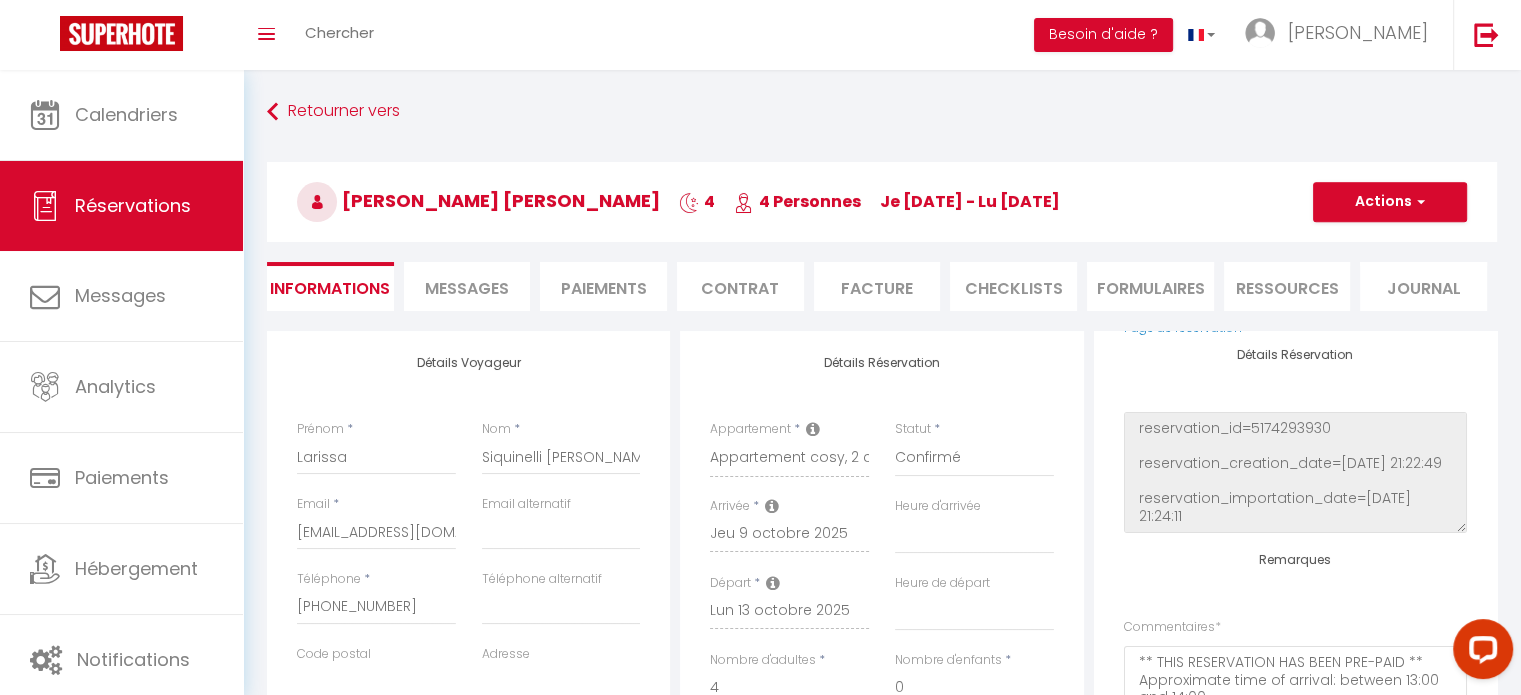 select 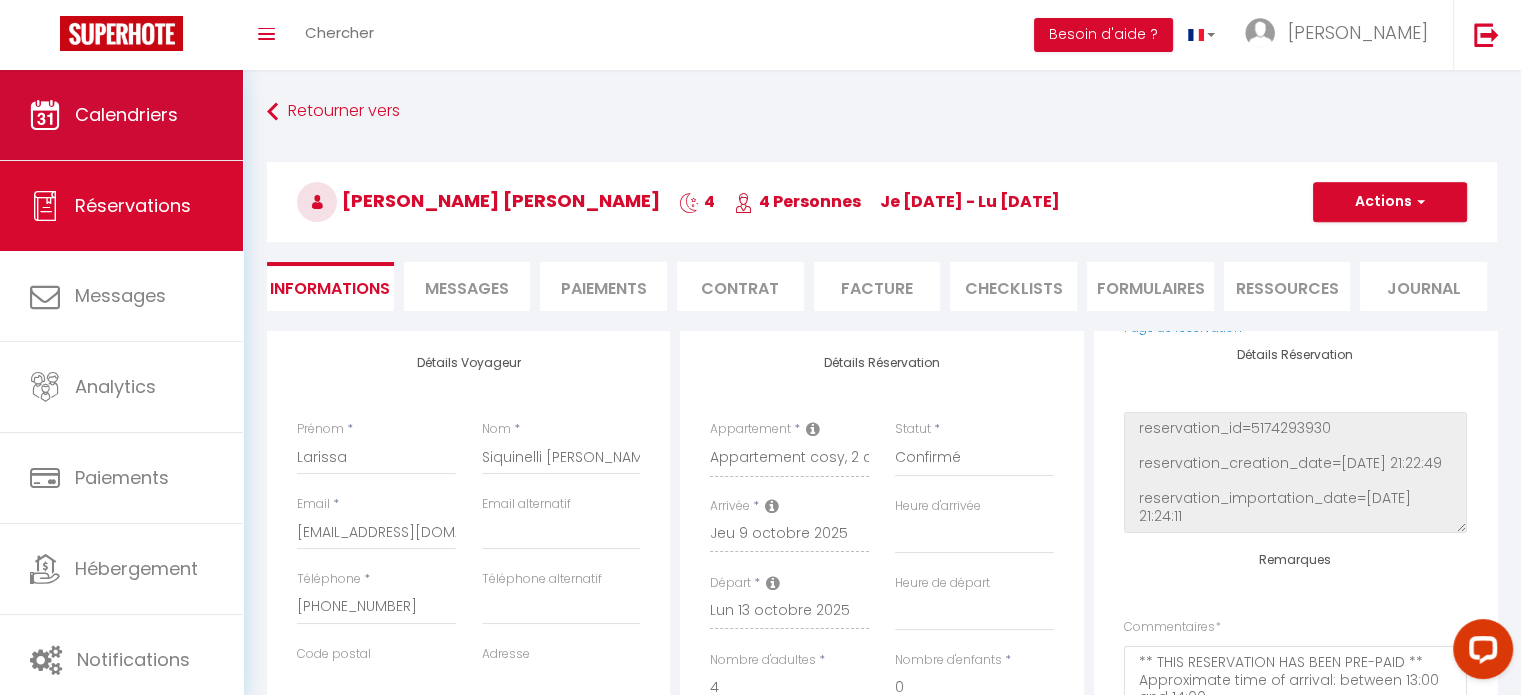type on "Arrivée 14H" 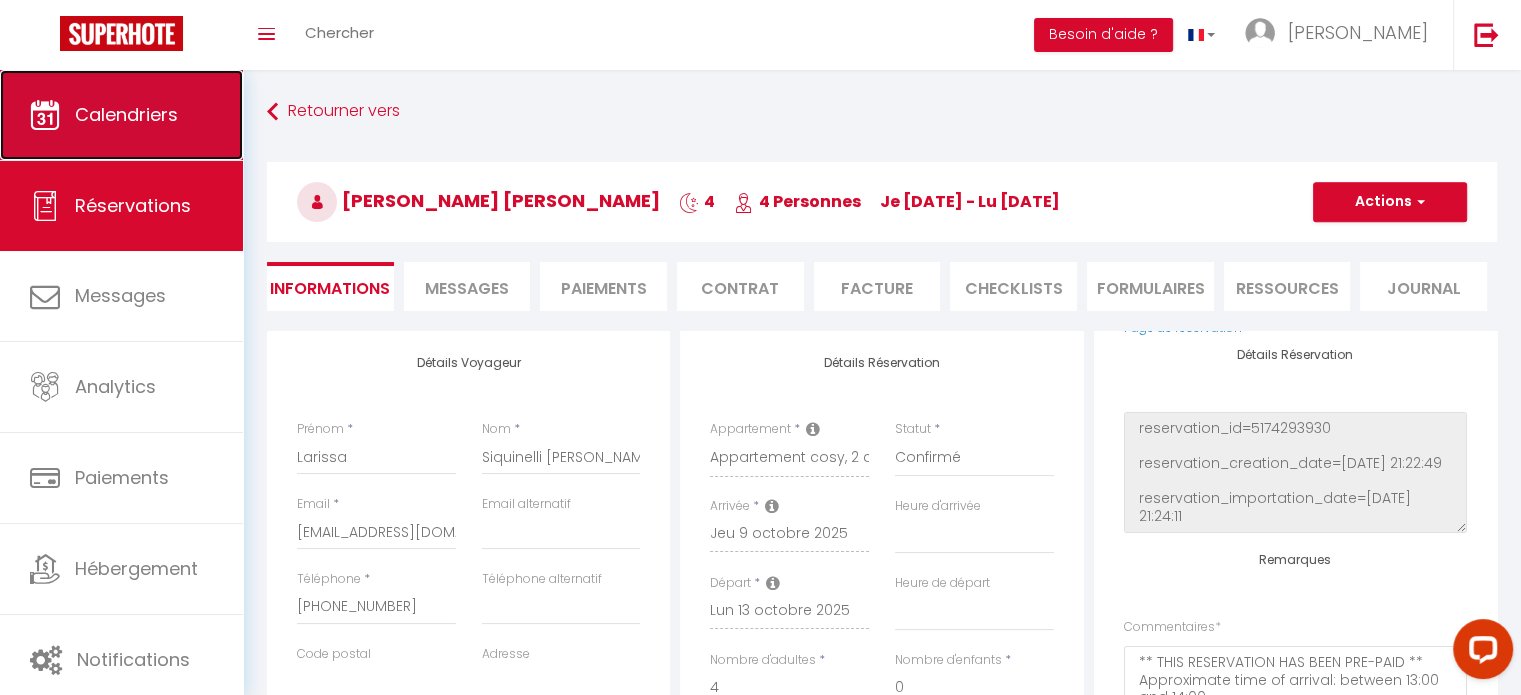 click on "Calendriers" at bounding box center (126, 114) 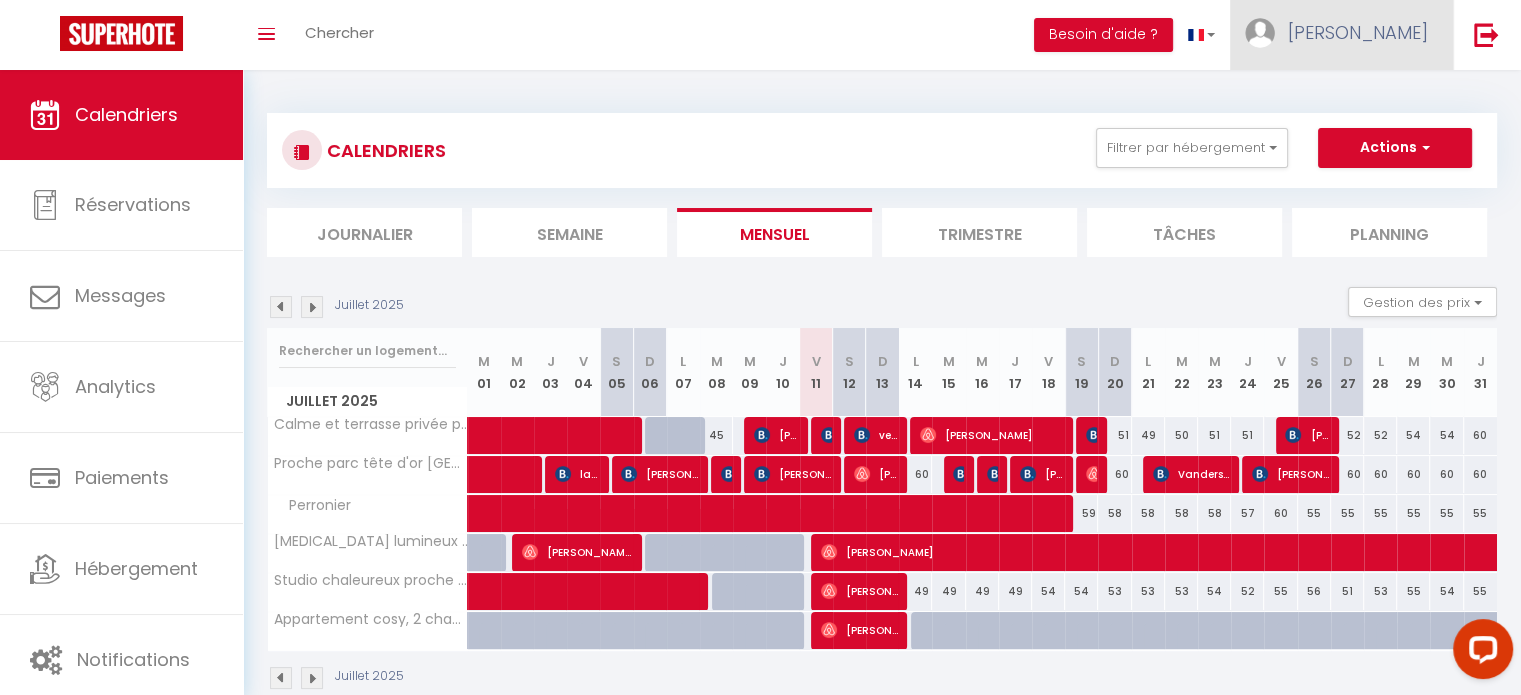 click on "[PERSON_NAME]" at bounding box center (1358, 32) 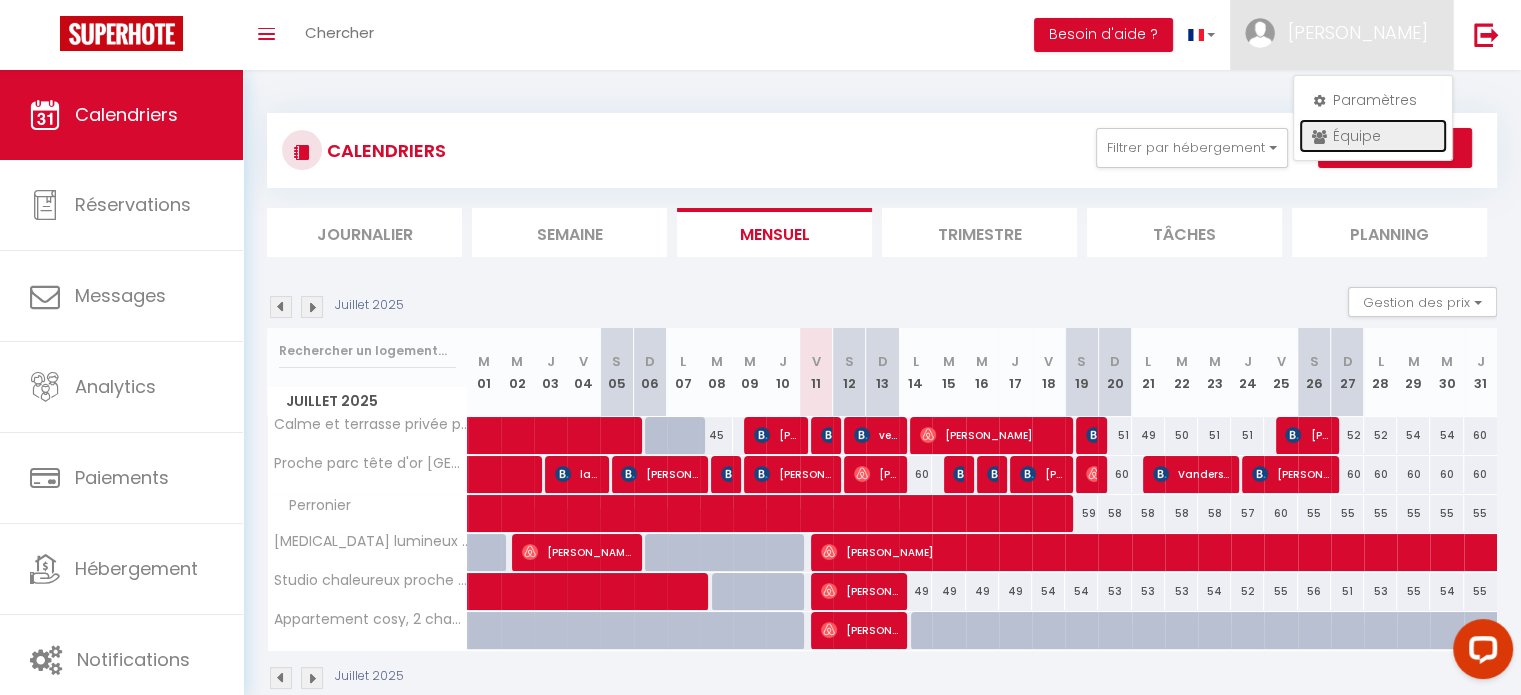 click on "Équipe" at bounding box center (1373, 136) 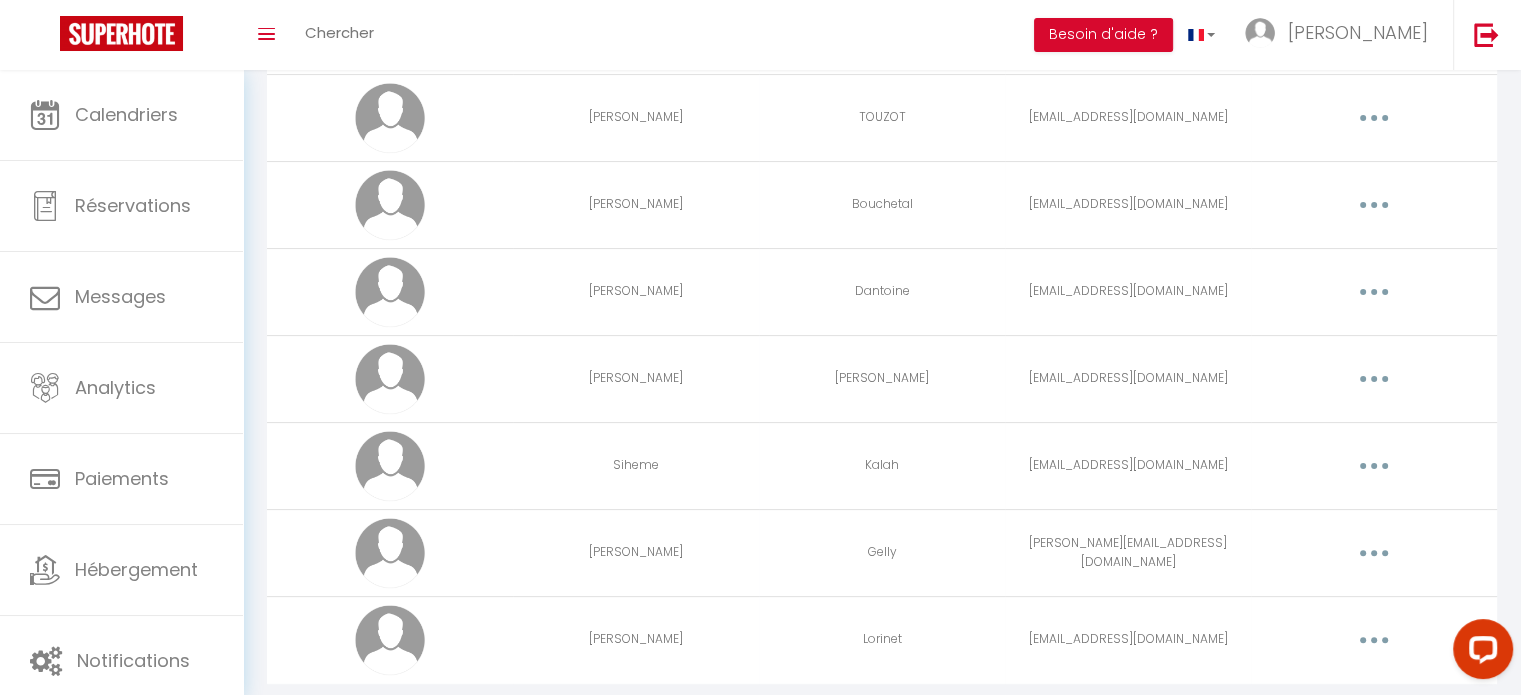 scroll, scrollTop: 444, scrollLeft: 0, axis: vertical 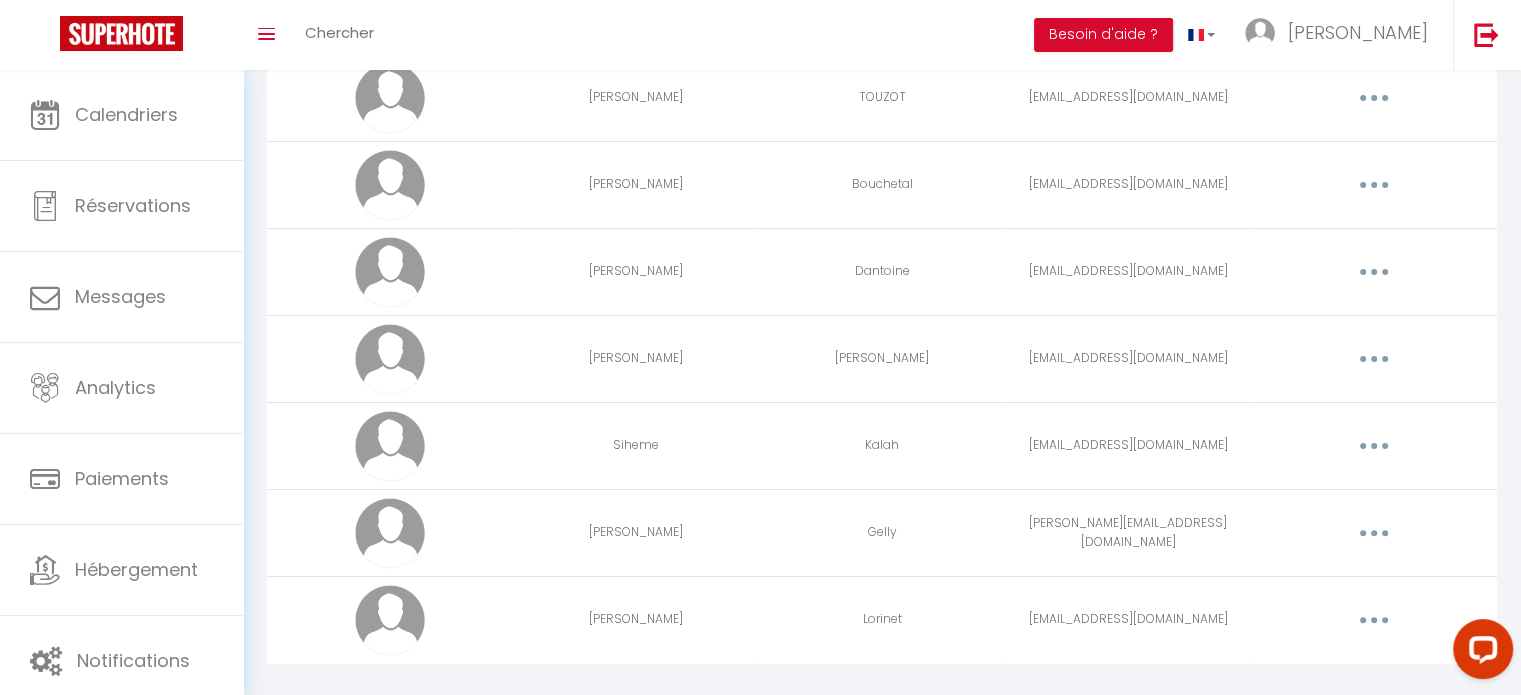 click at bounding box center (1374, 446) 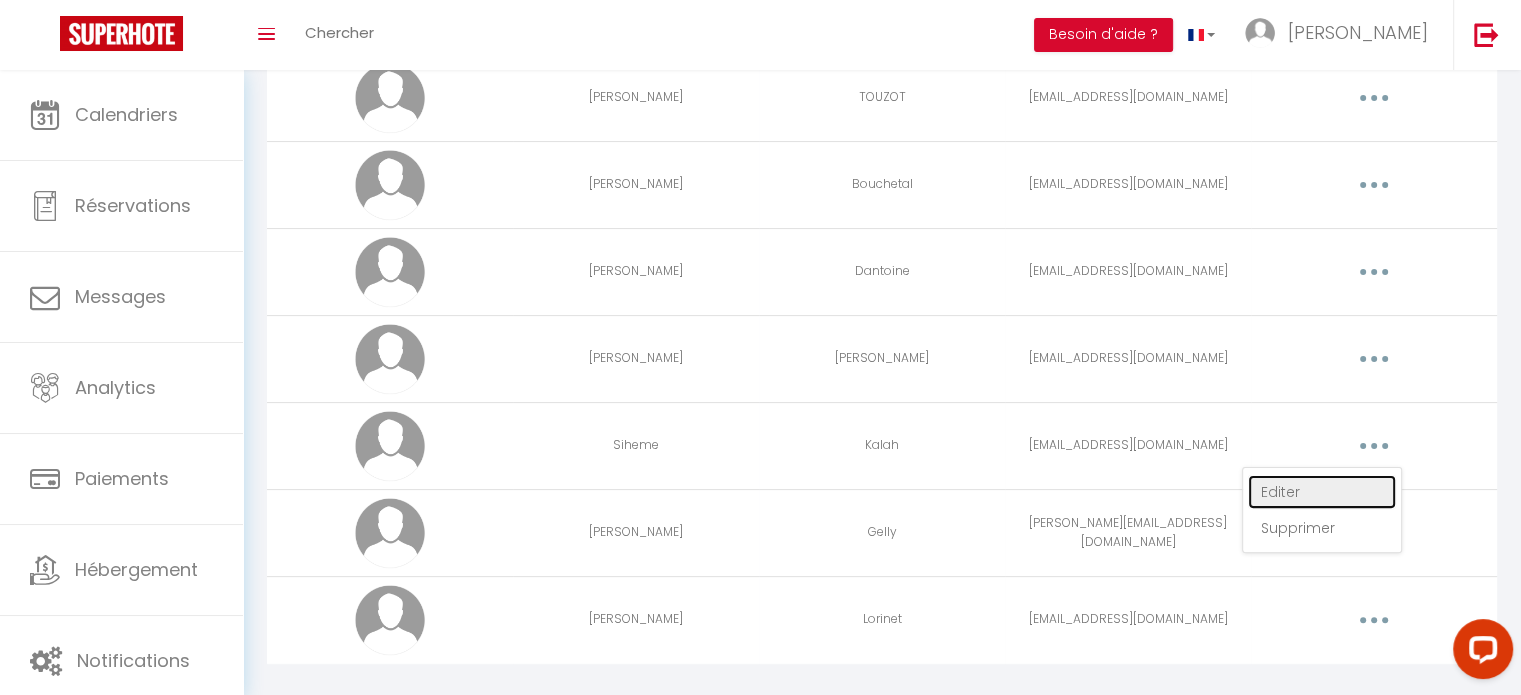 click on "Editer" at bounding box center (1322, 492) 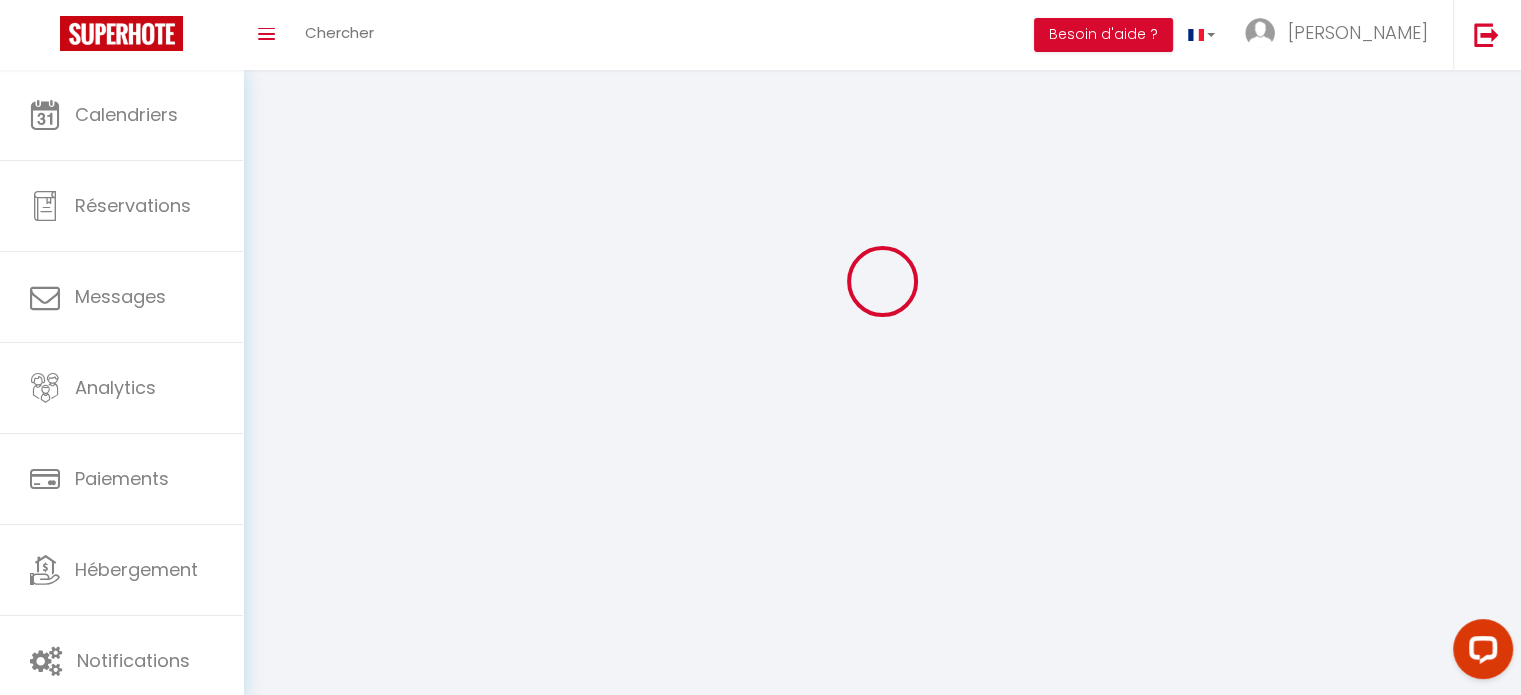 type on "Siheme" 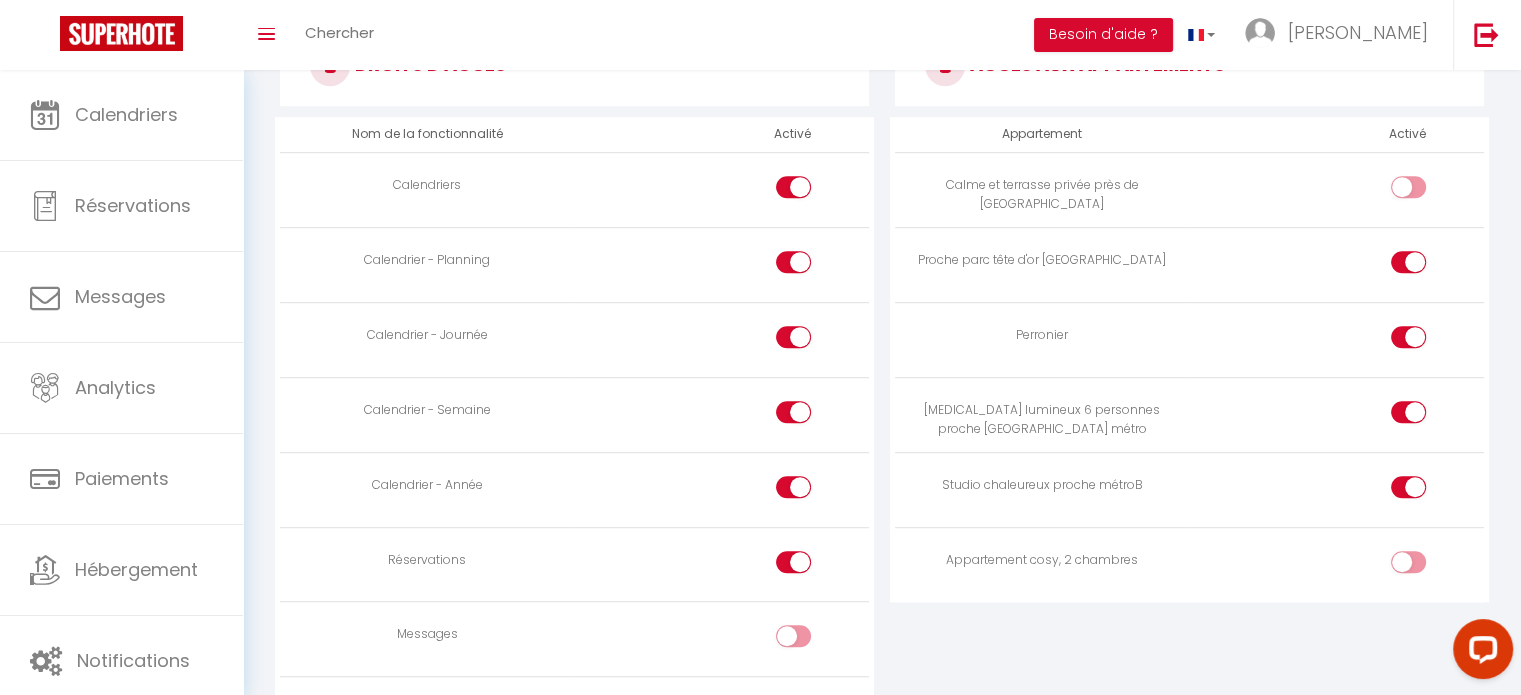 scroll, scrollTop: 1103, scrollLeft: 0, axis: vertical 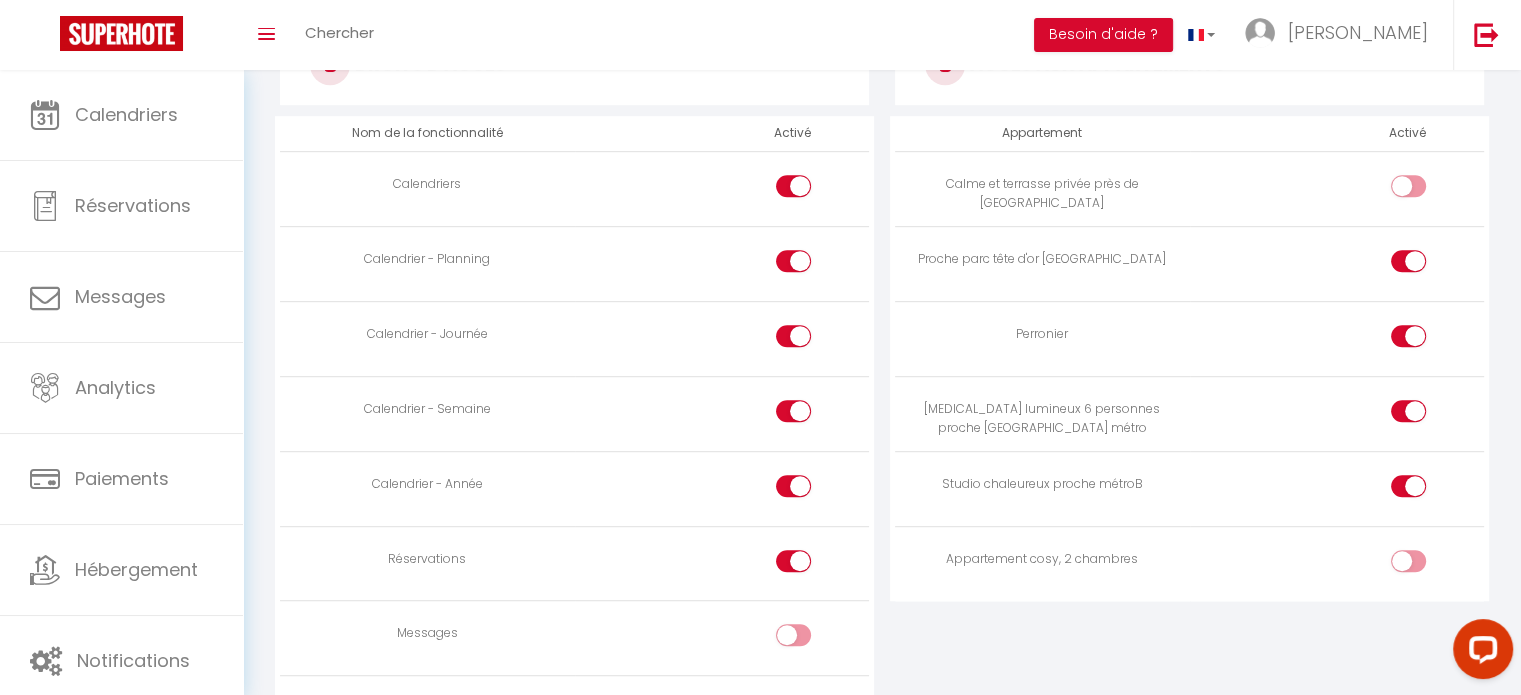 click at bounding box center (1425, 565) 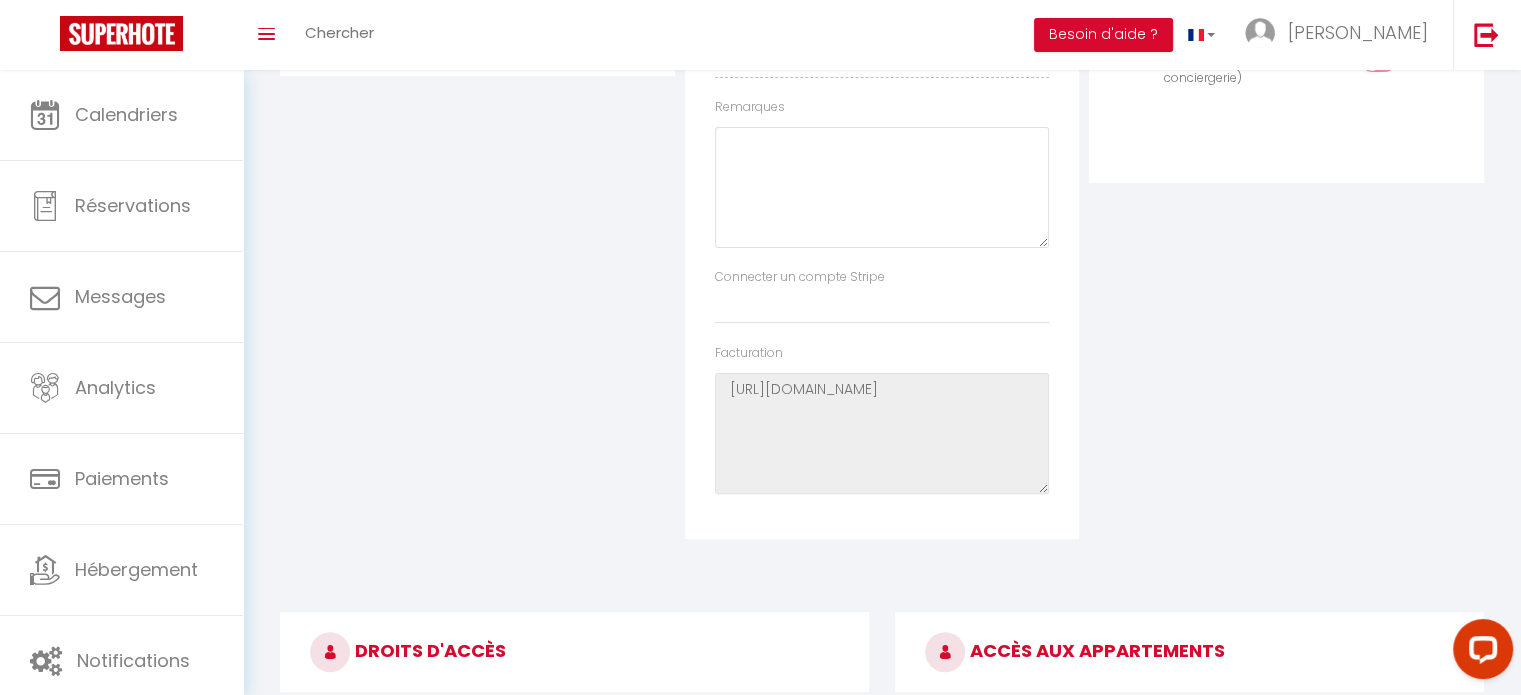 scroll, scrollTop: 0, scrollLeft: 0, axis: both 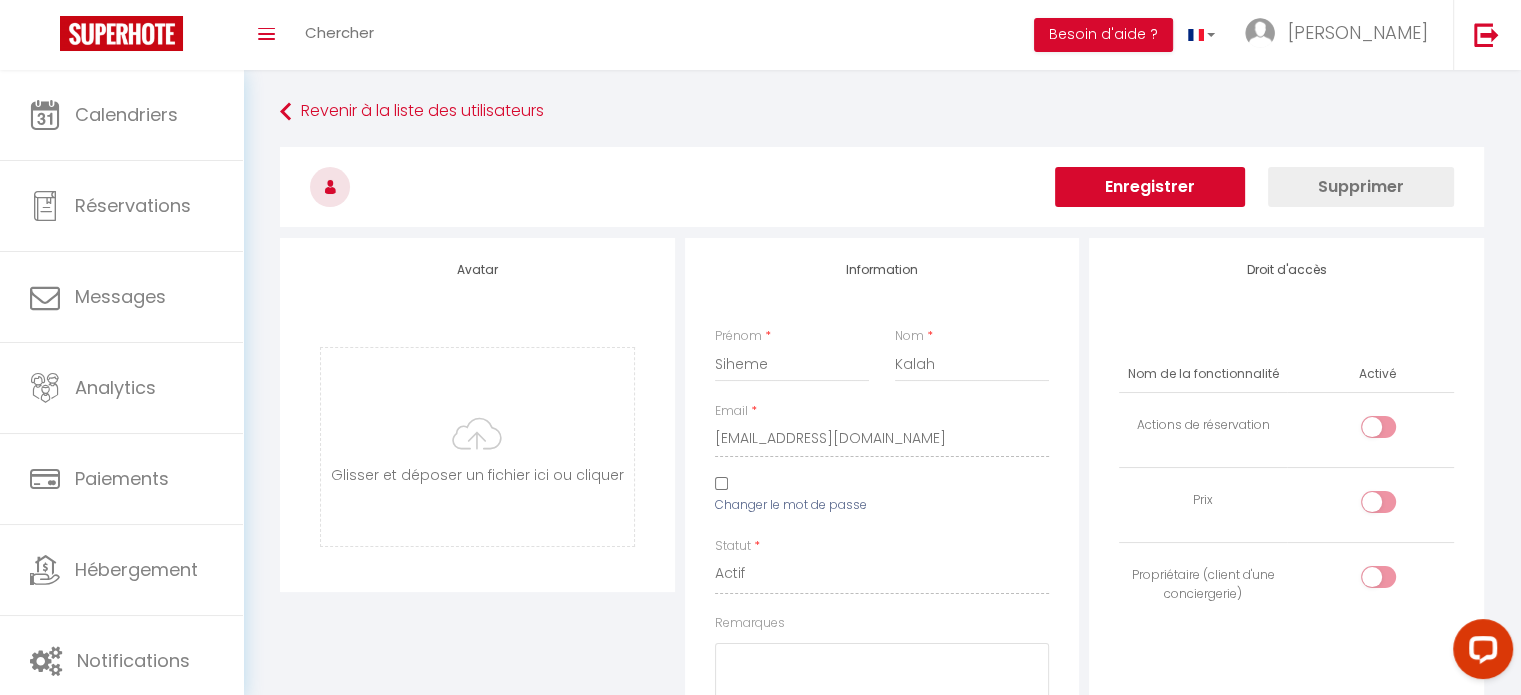 click on "Enregistrer" at bounding box center [1150, 187] 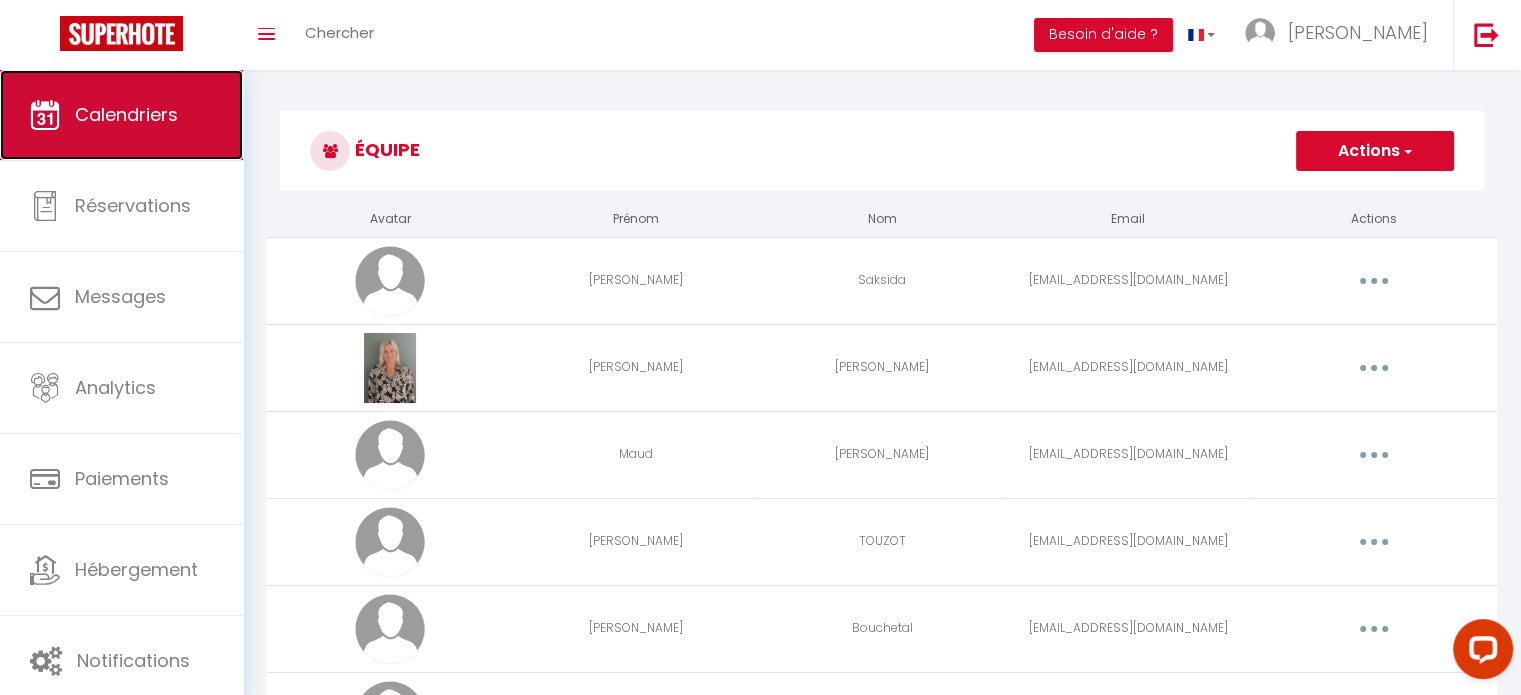 click on "Calendriers" at bounding box center [121, 115] 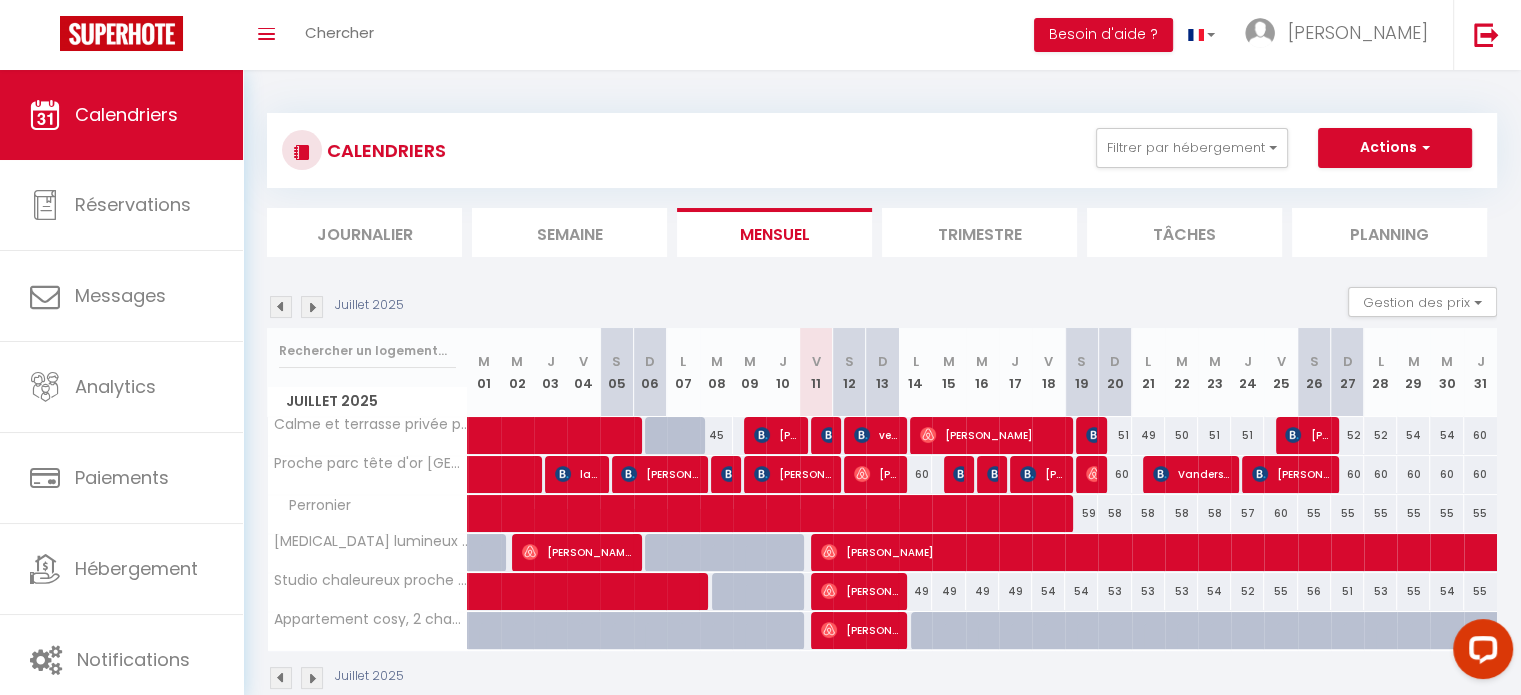 click at bounding box center [312, 678] 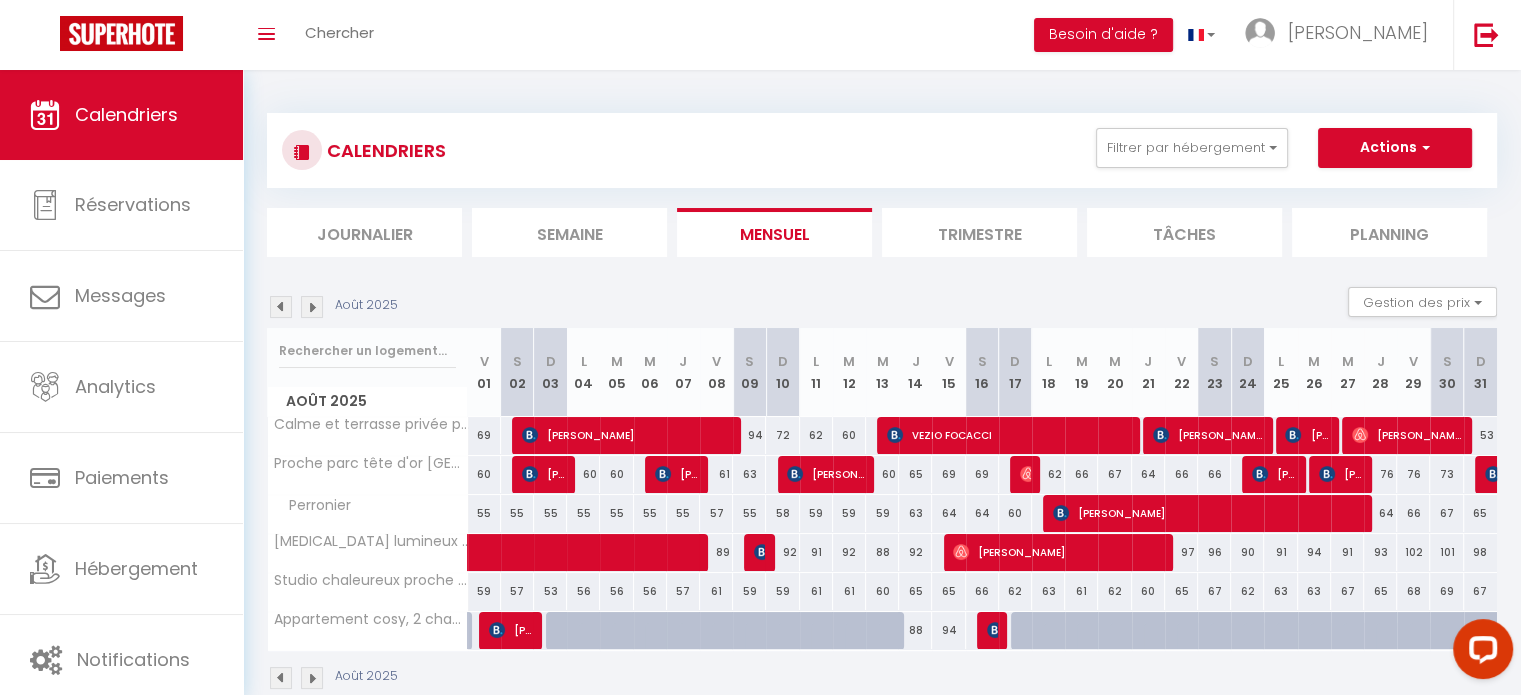 click at bounding box center [312, 678] 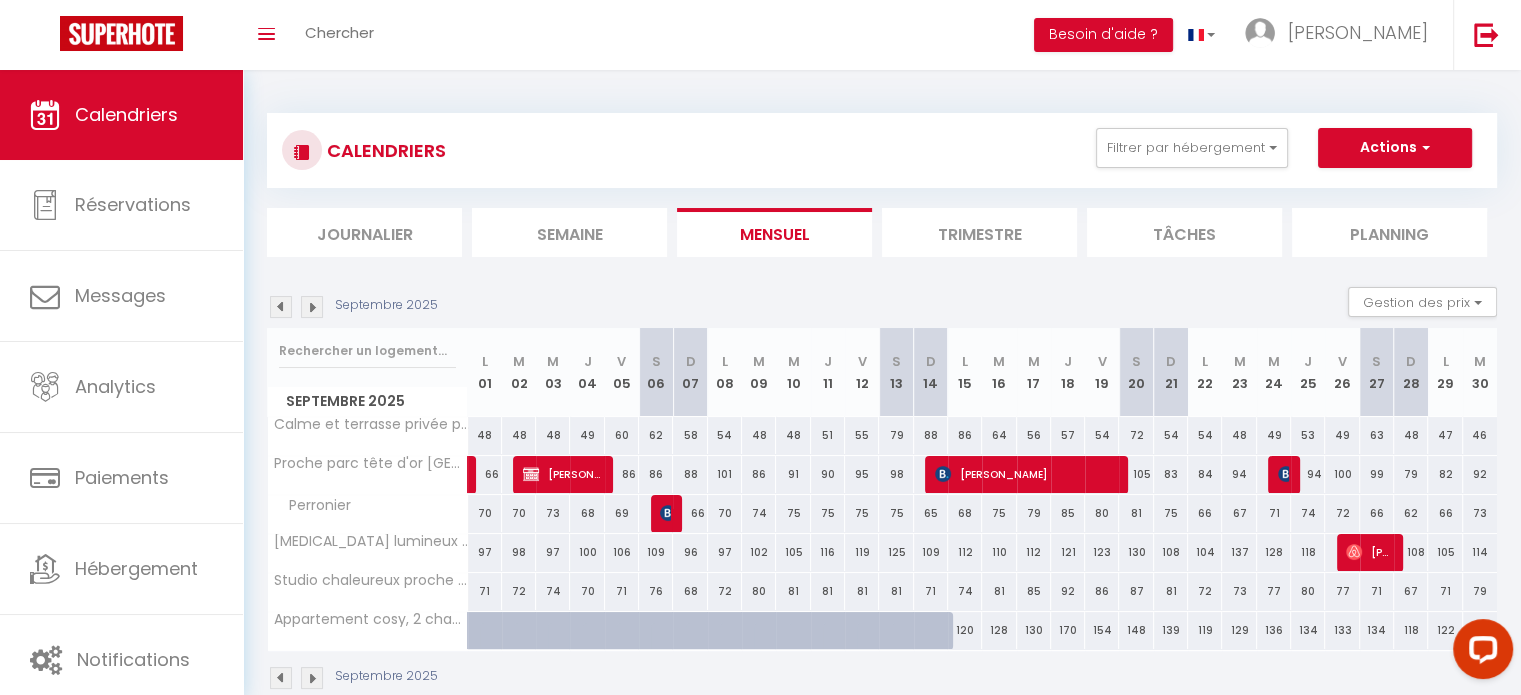 click at bounding box center (312, 678) 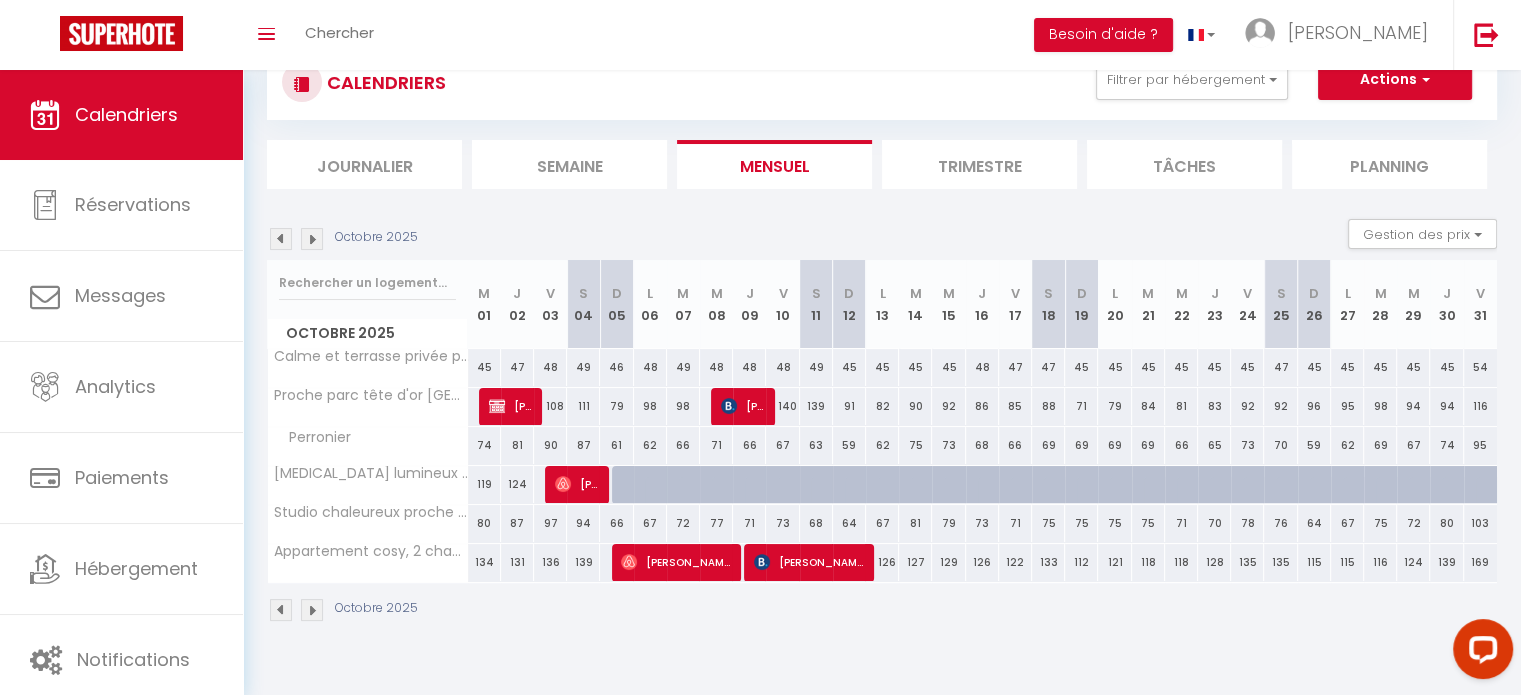 scroll, scrollTop: 70, scrollLeft: 0, axis: vertical 